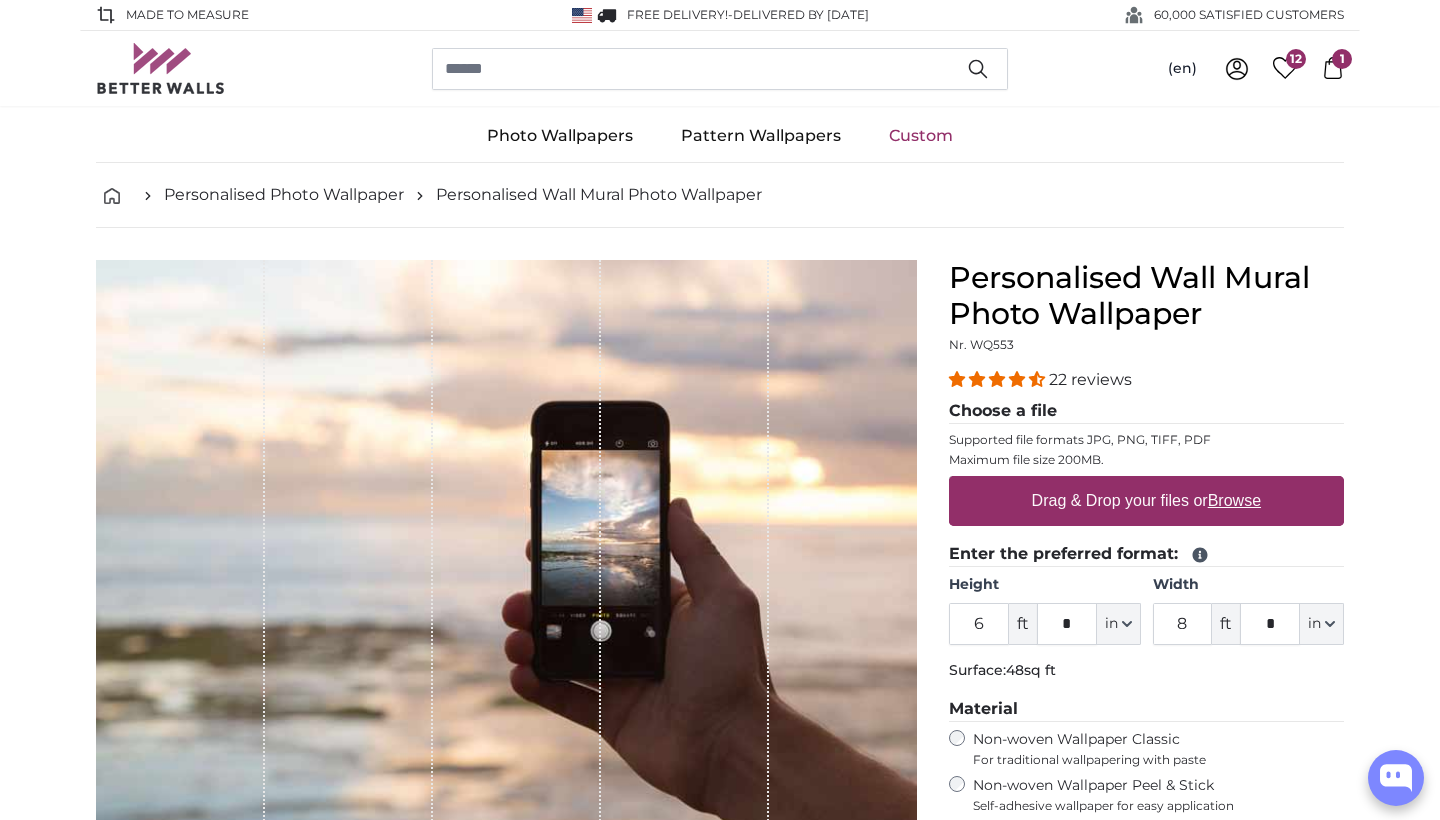 scroll, scrollTop: 0, scrollLeft: 0, axis: both 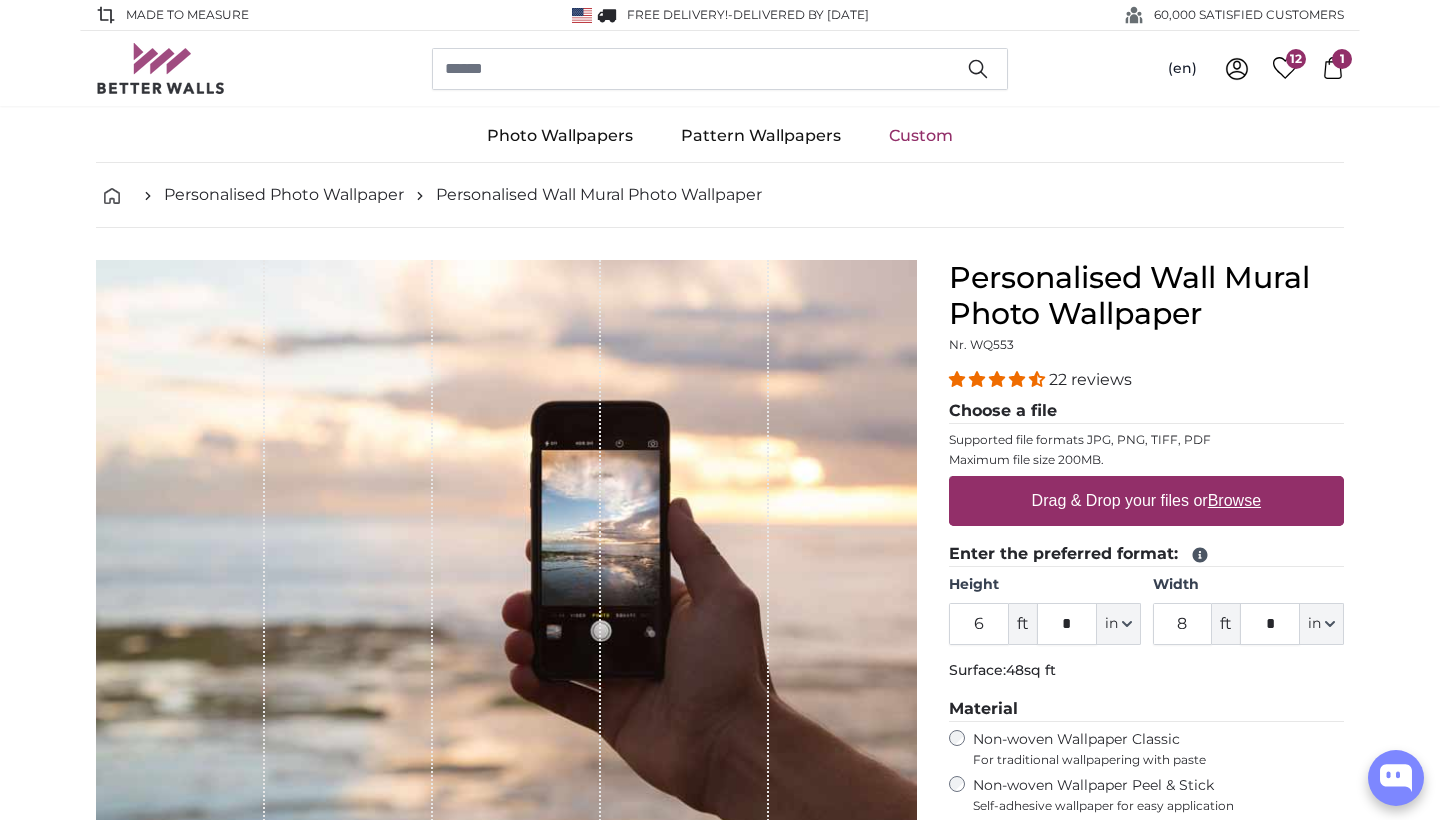 click on "Drag & Drop your files or  Browse" at bounding box center (1146, 501) 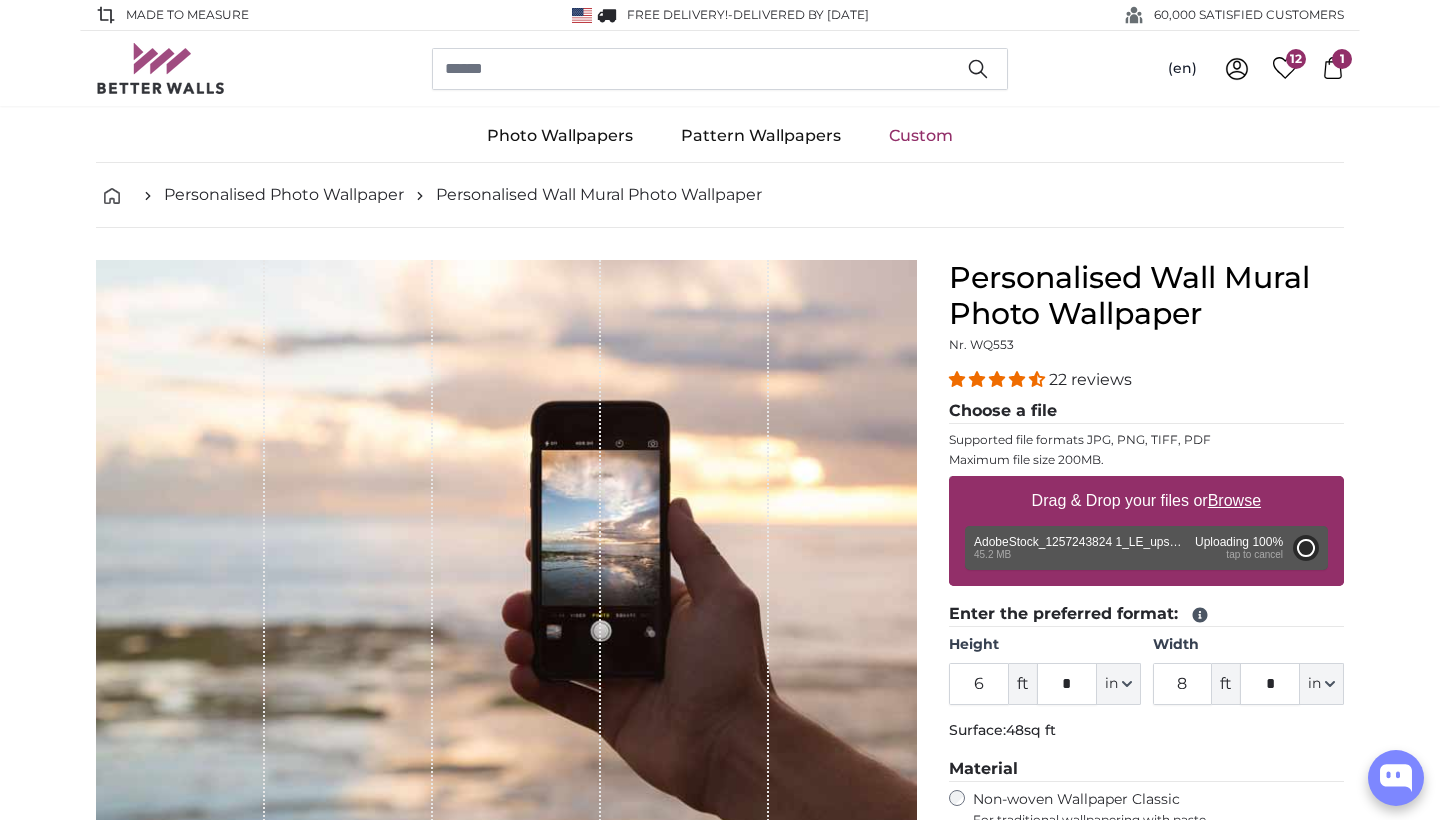 type on "***" 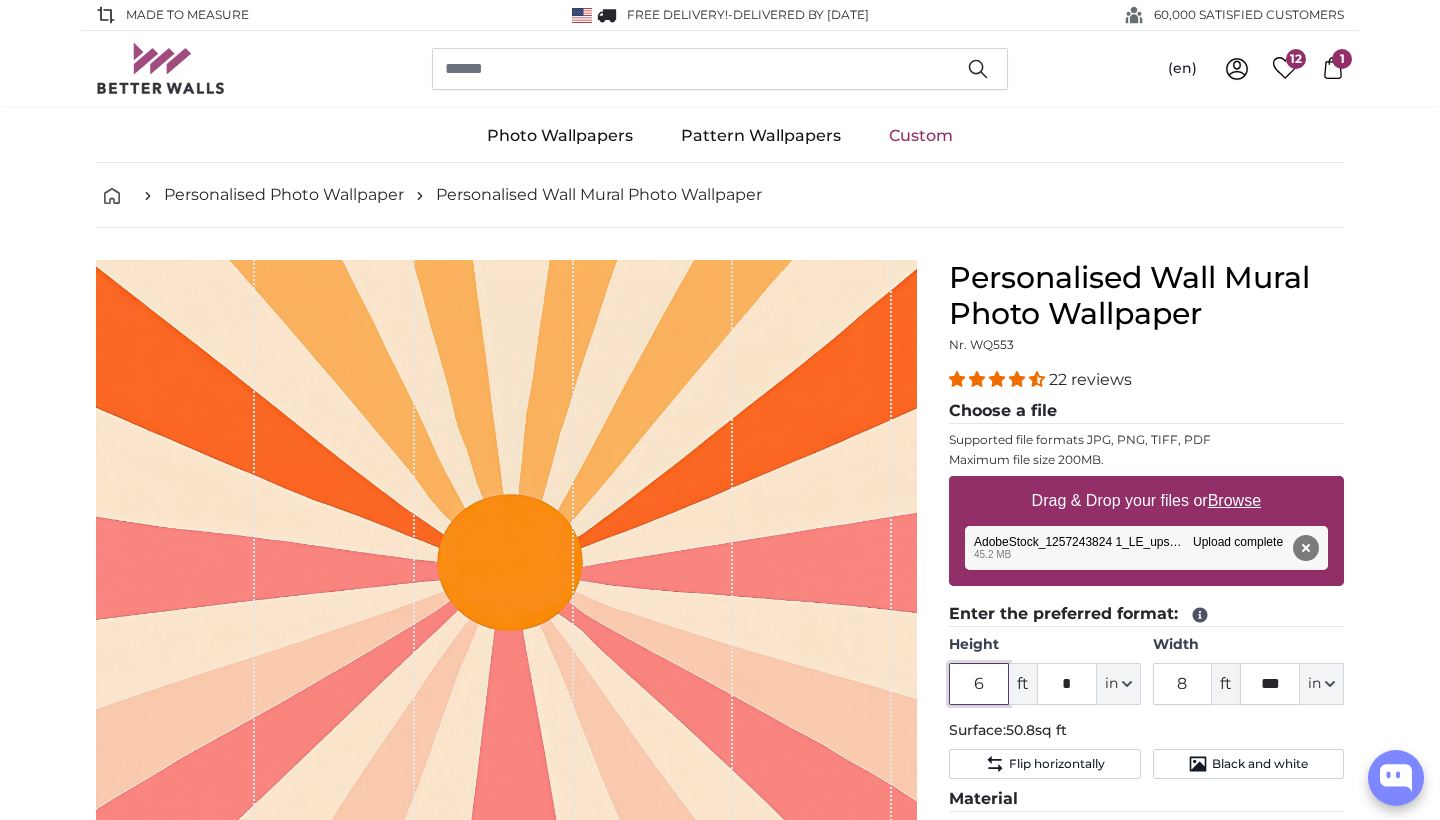 click on "6" at bounding box center [979, 684] 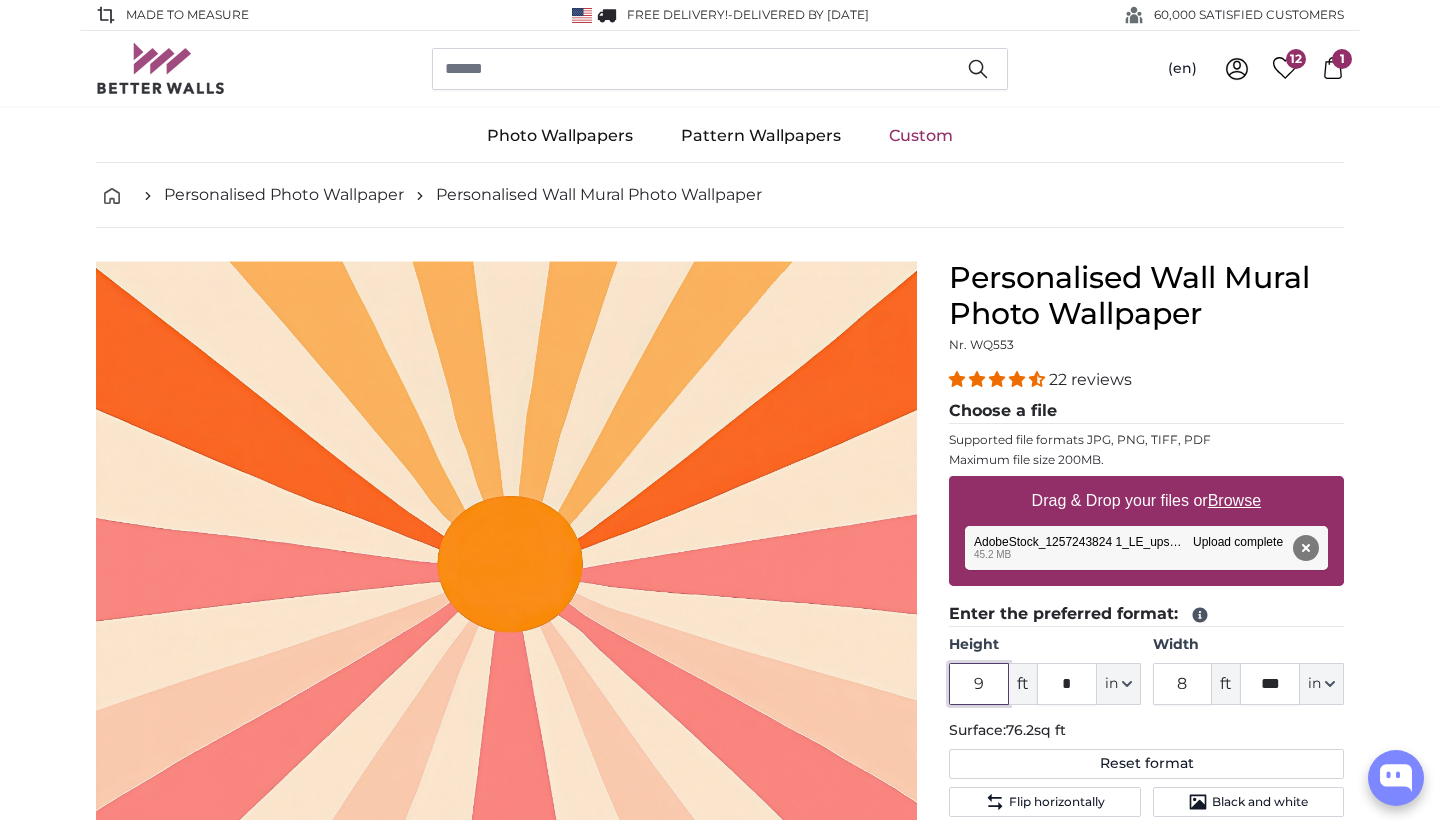 type on "9" 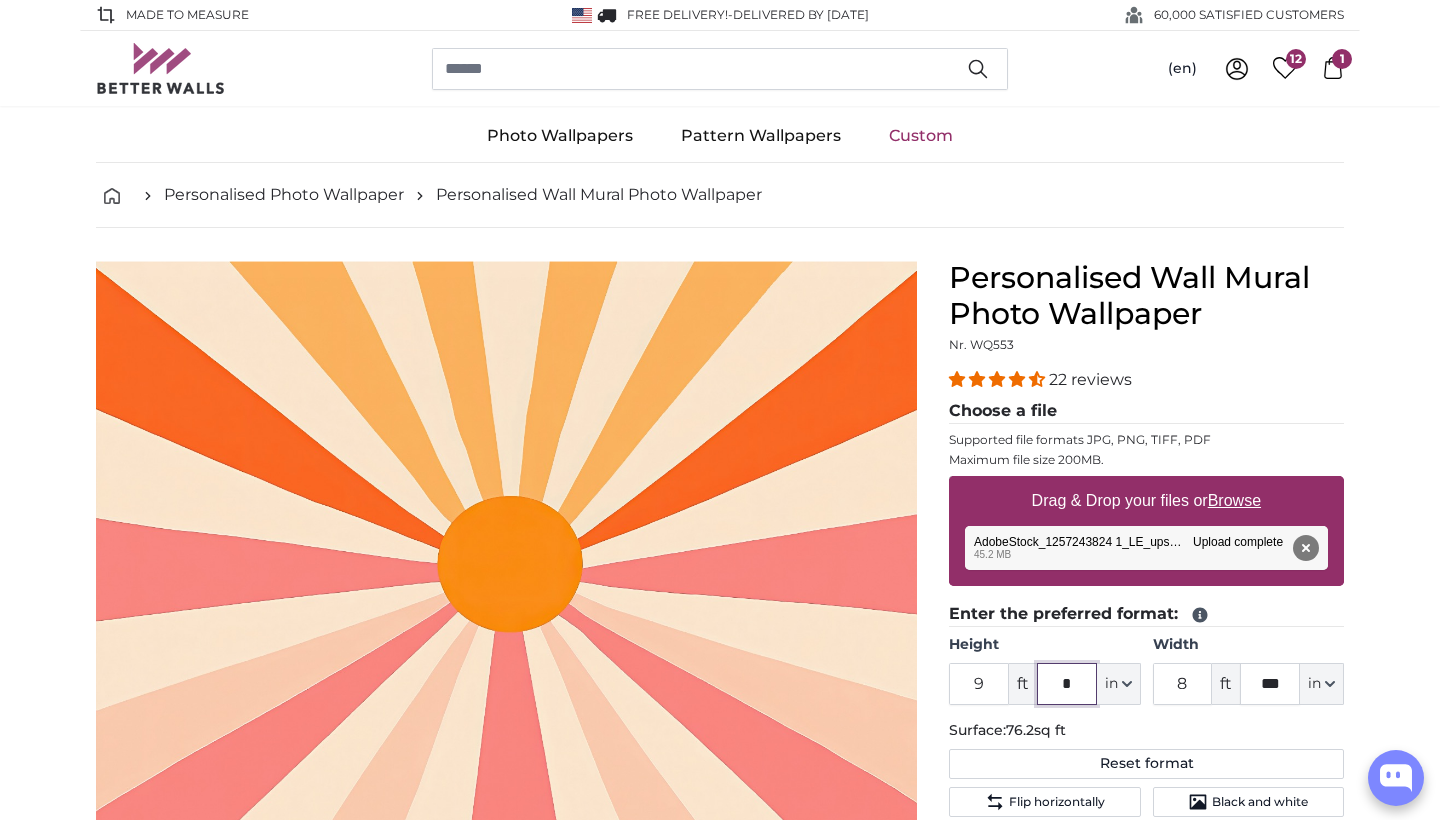 click on "*" 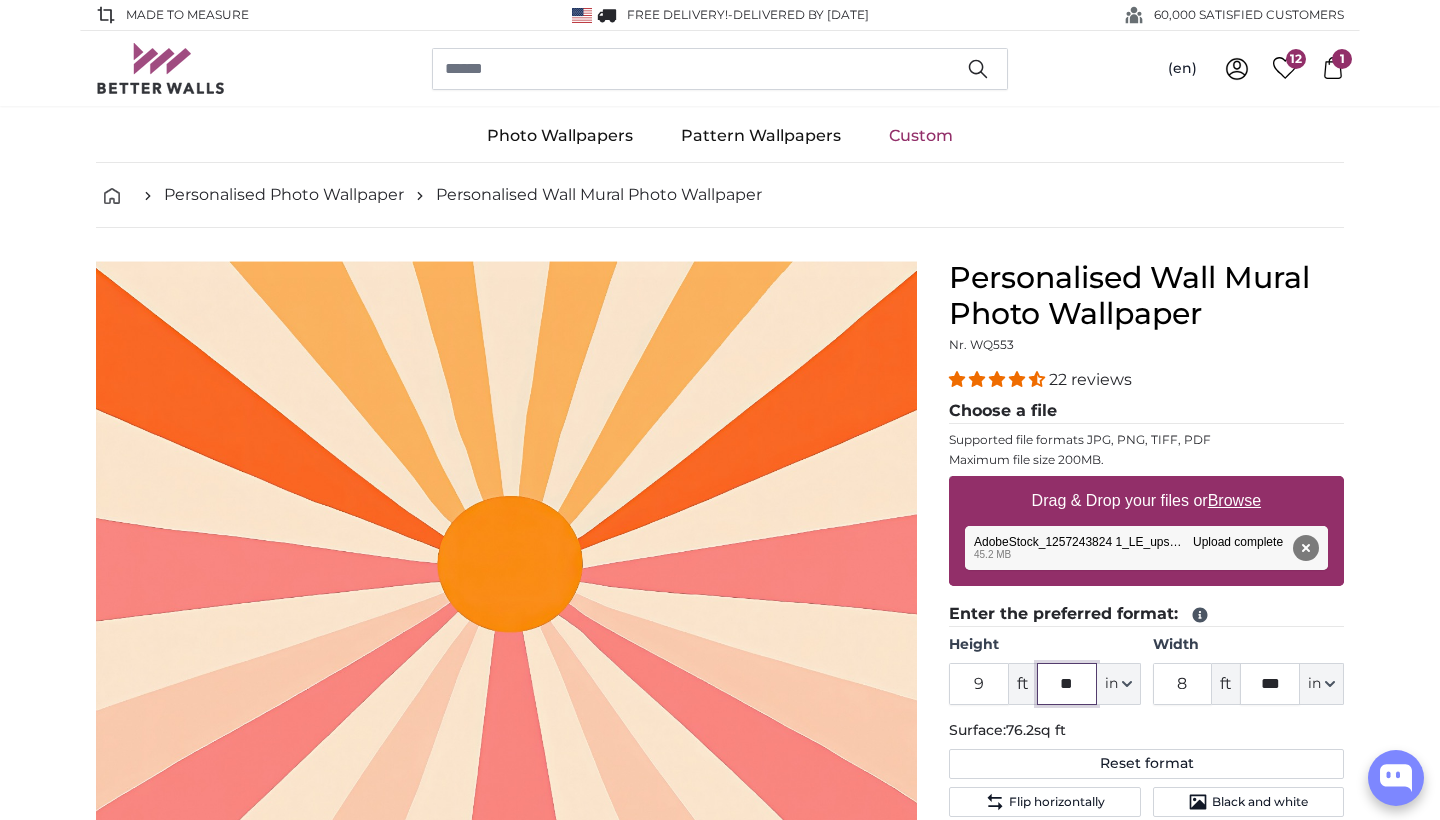 type 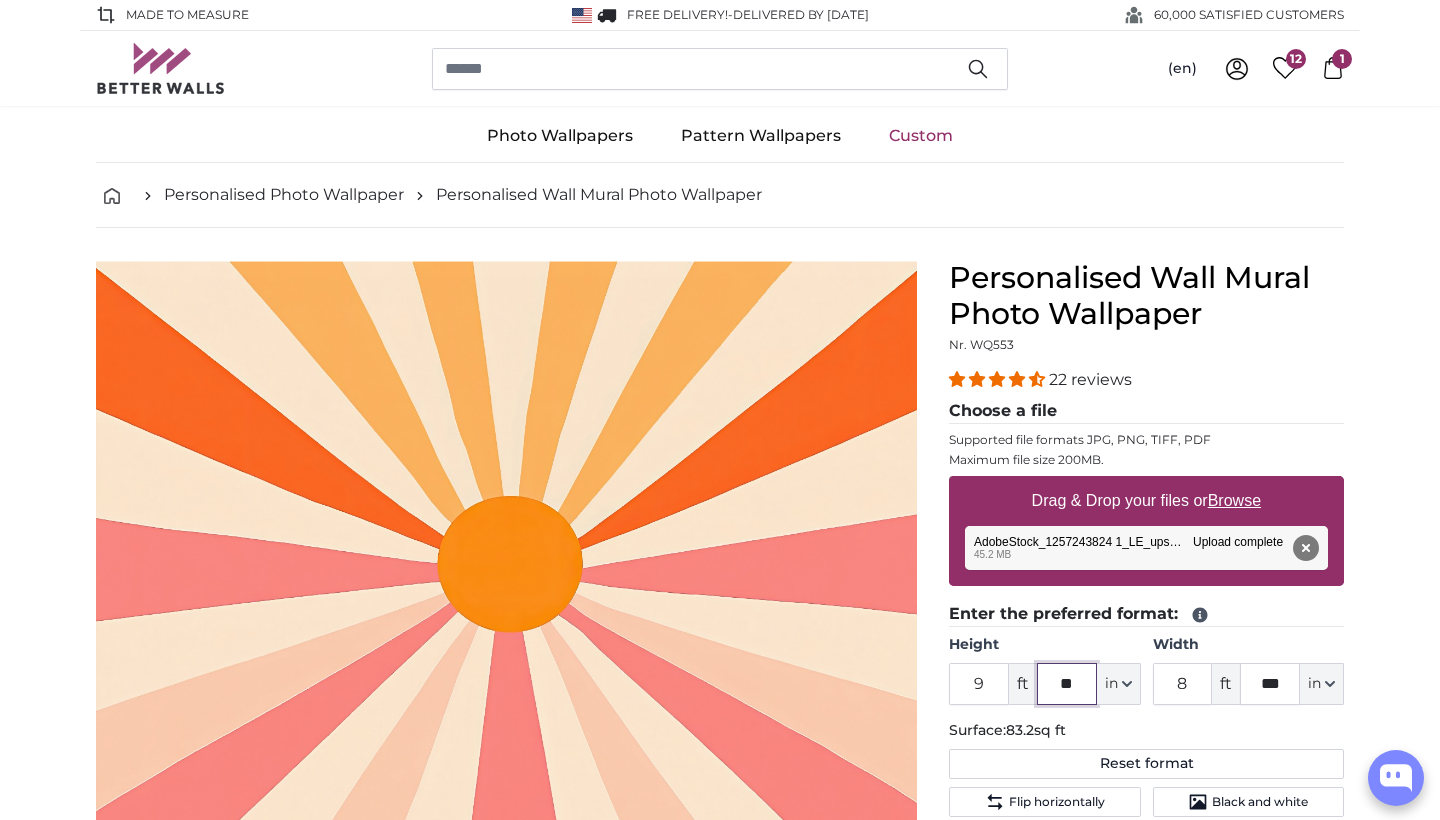 type on "**" 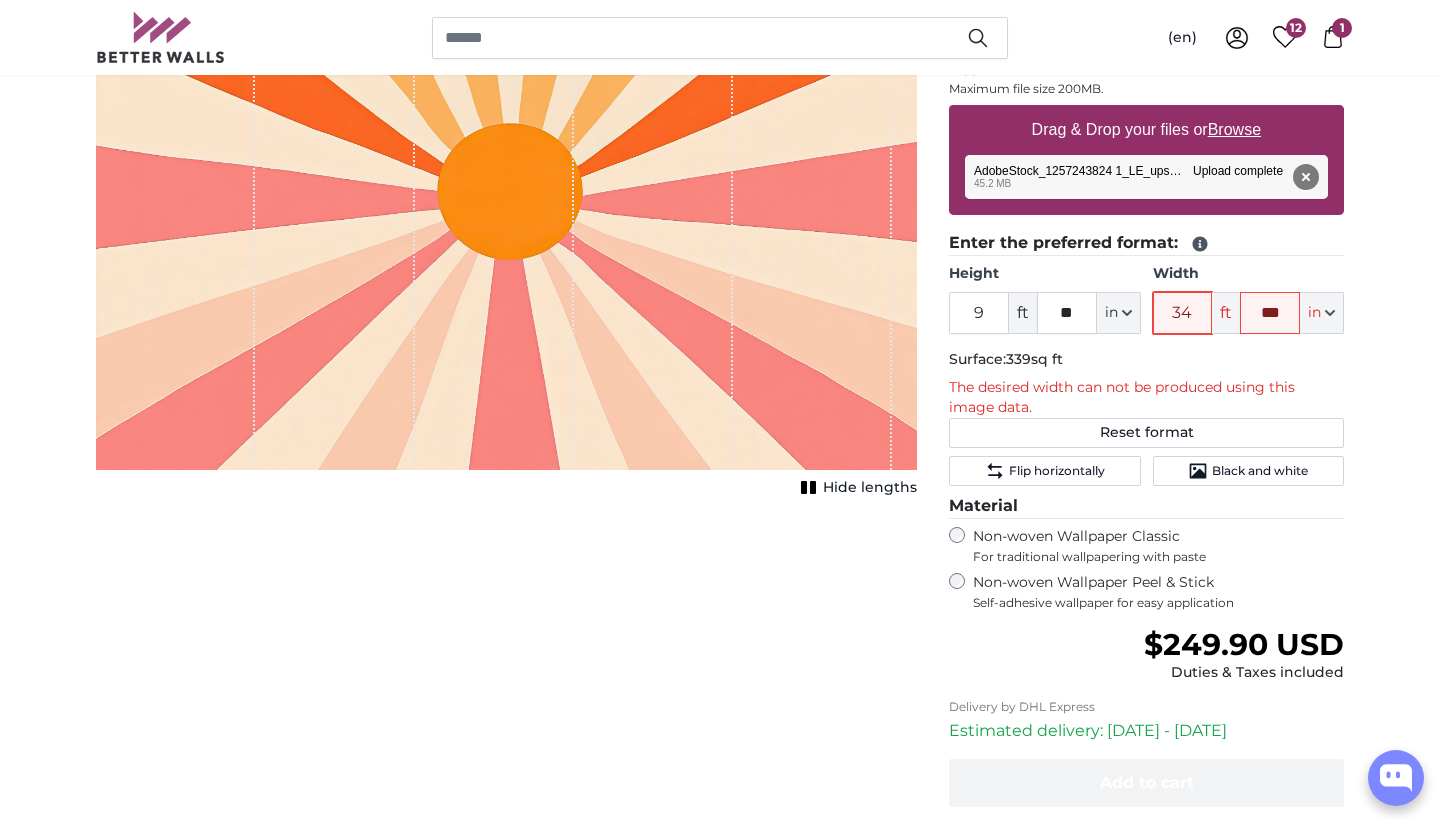 scroll, scrollTop: 372, scrollLeft: 0, axis: vertical 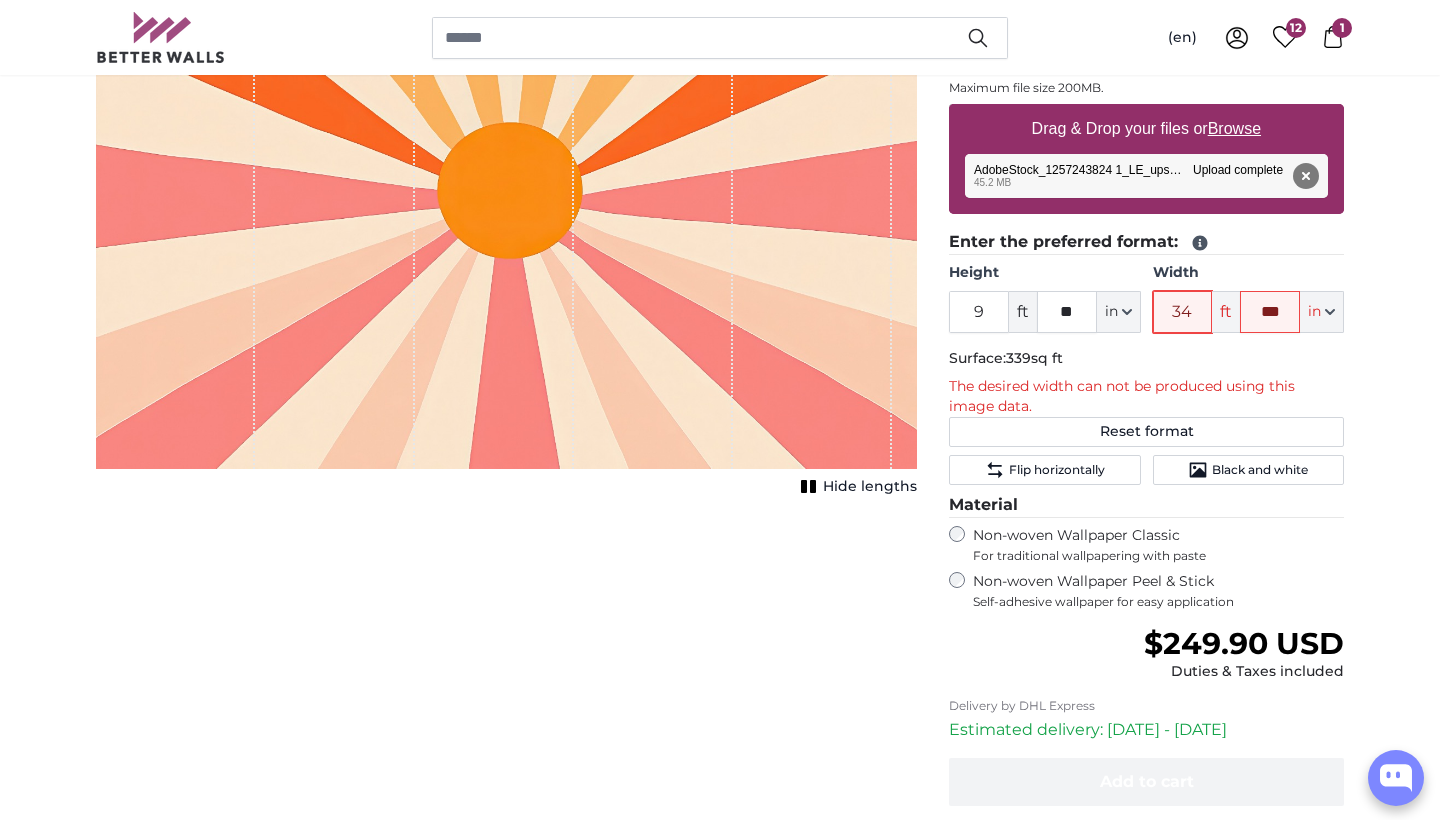 type on "3" 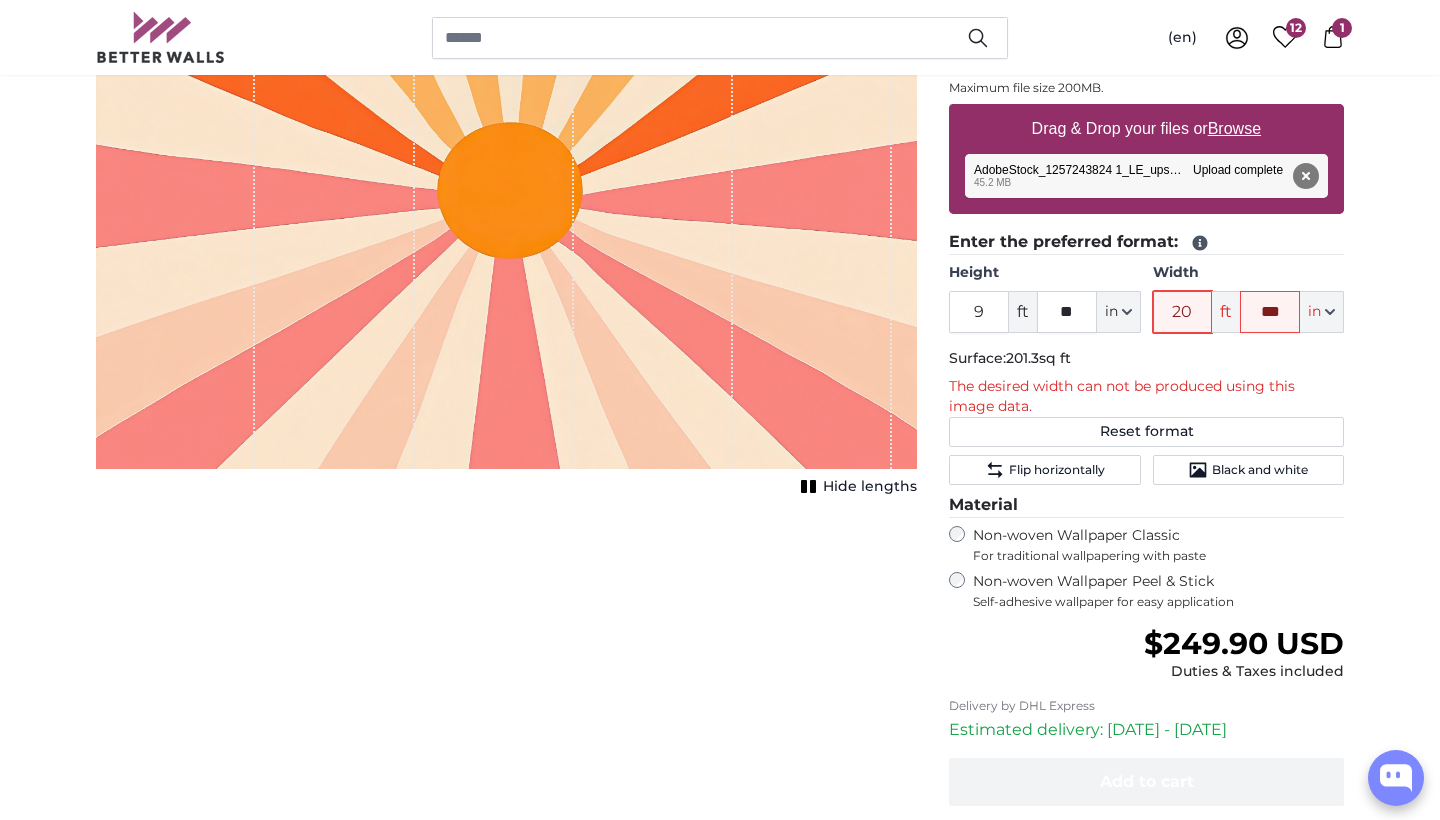 type on "2" 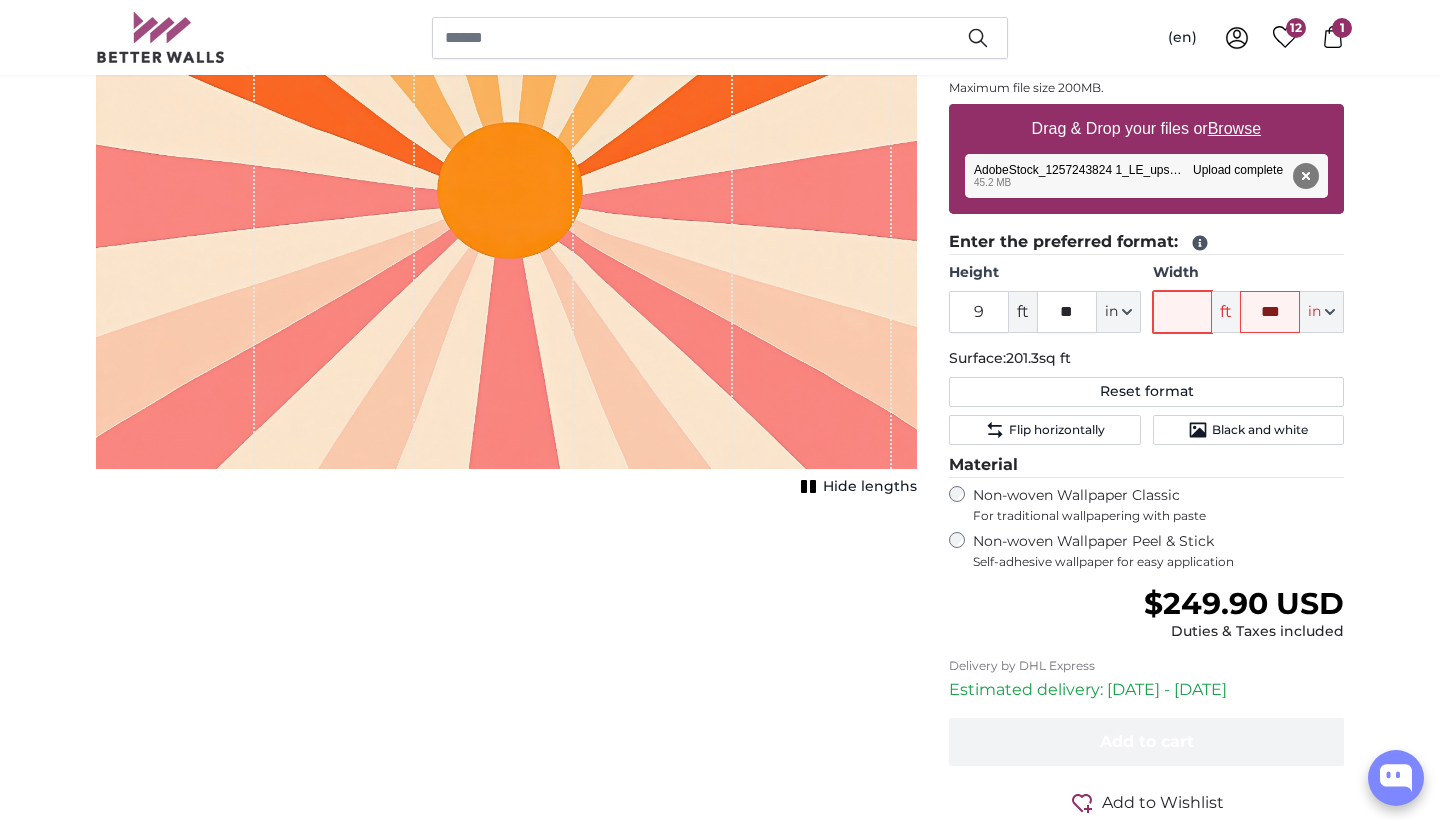 type on "5" 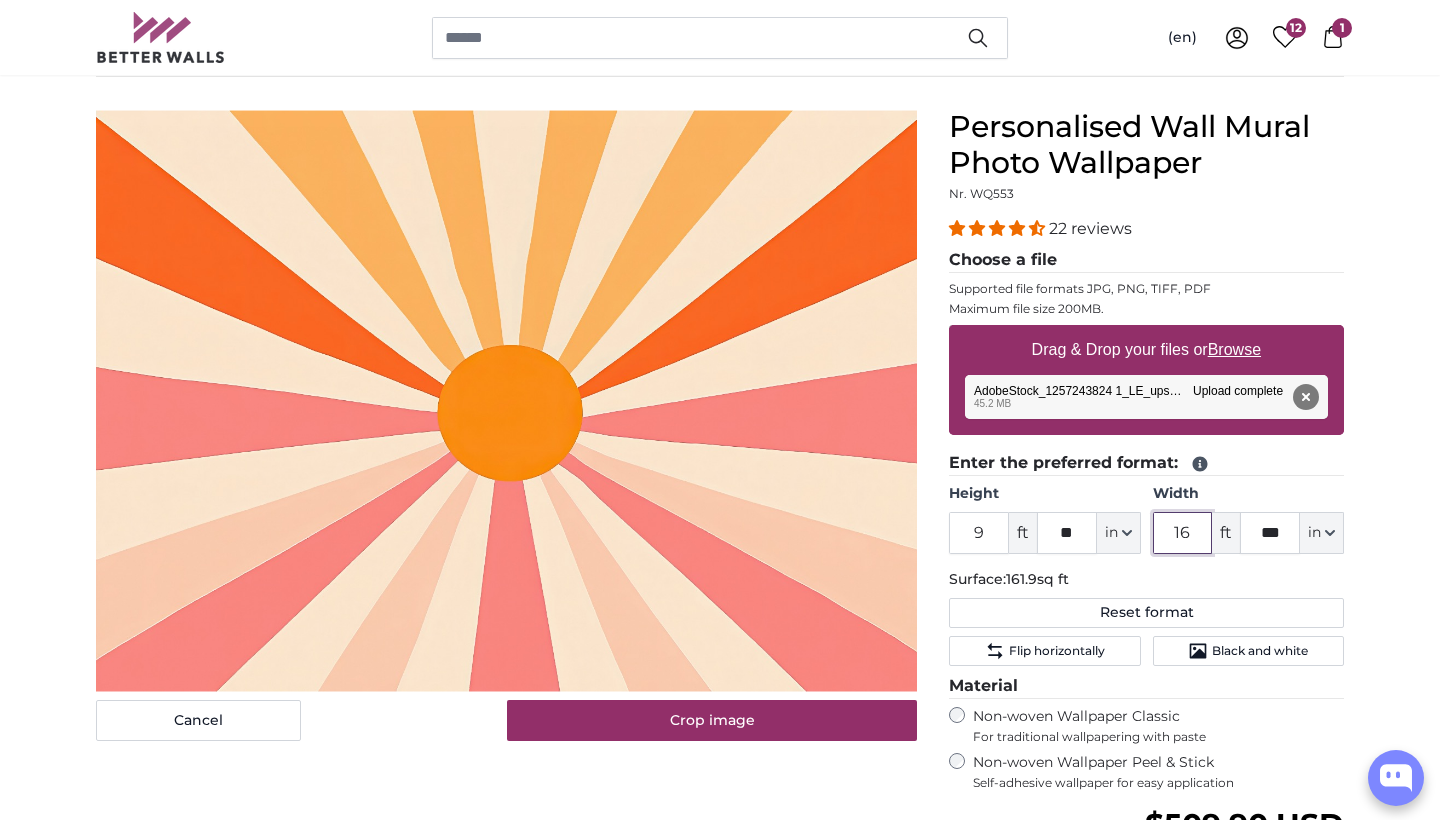scroll, scrollTop: 153, scrollLeft: 0, axis: vertical 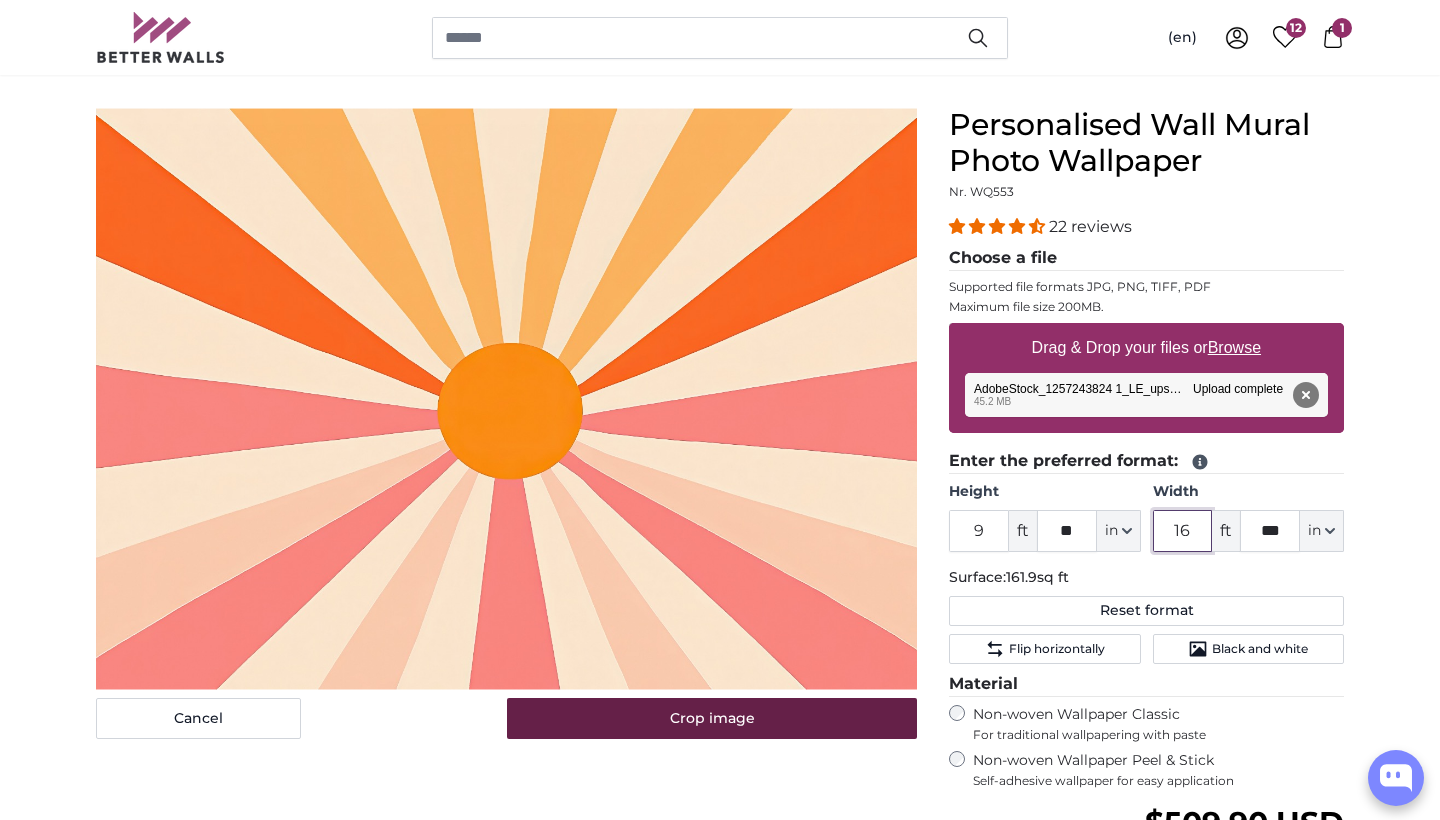 type on "16" 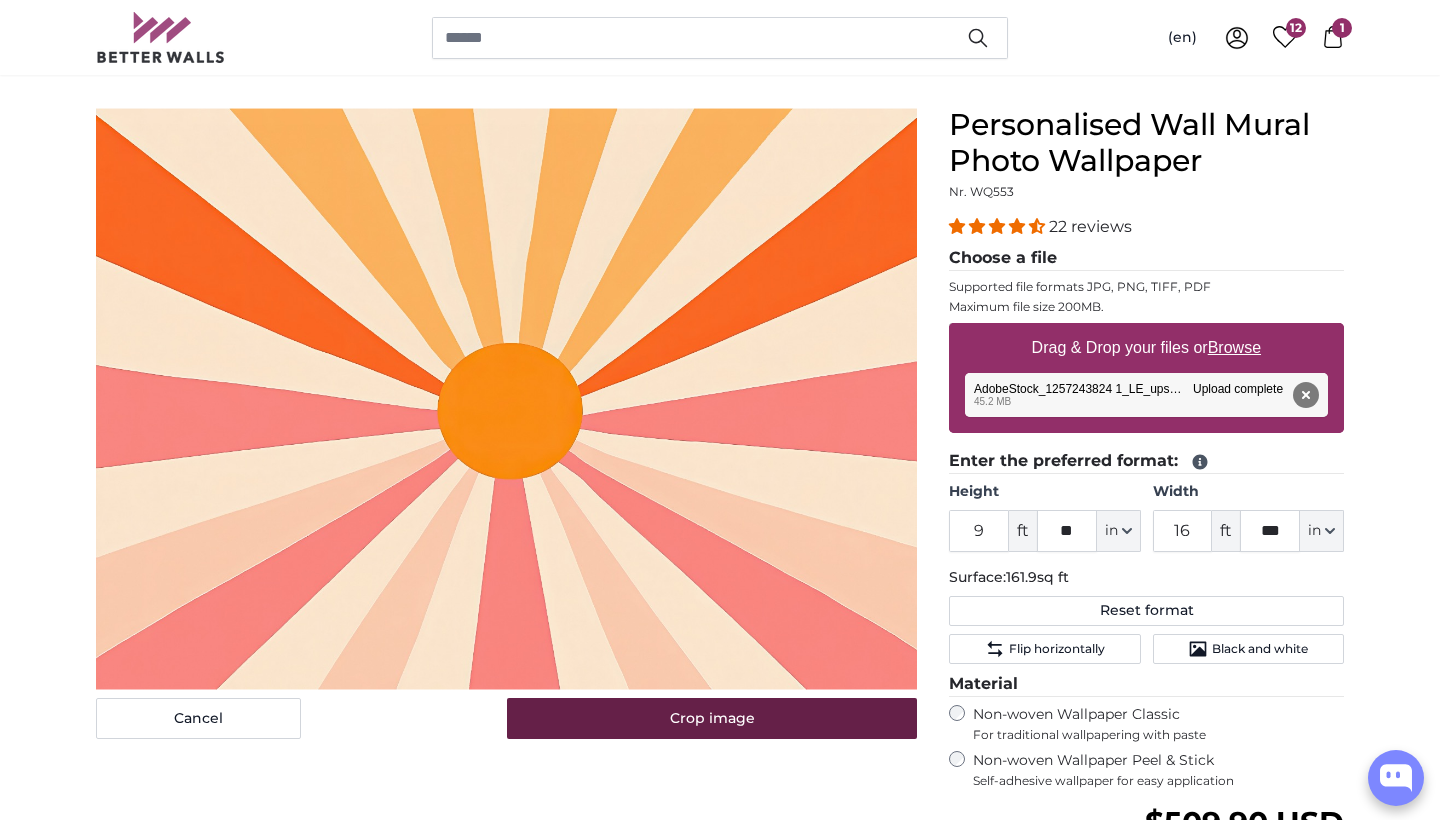 click on "Crop image" at bounding box center [712, 719] 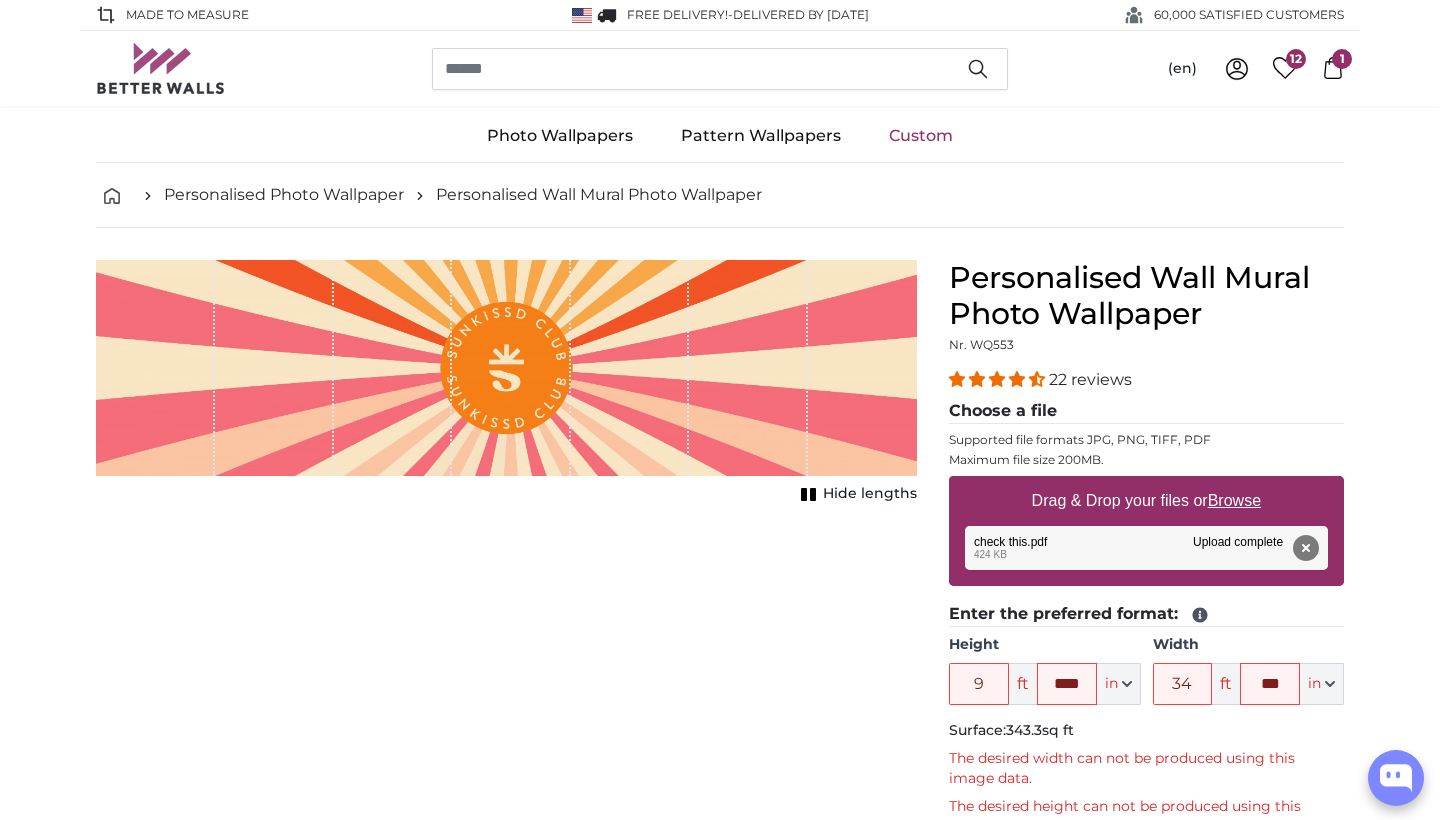 scroll, scrollTop: 0, scrollLeft: 0, axis: both 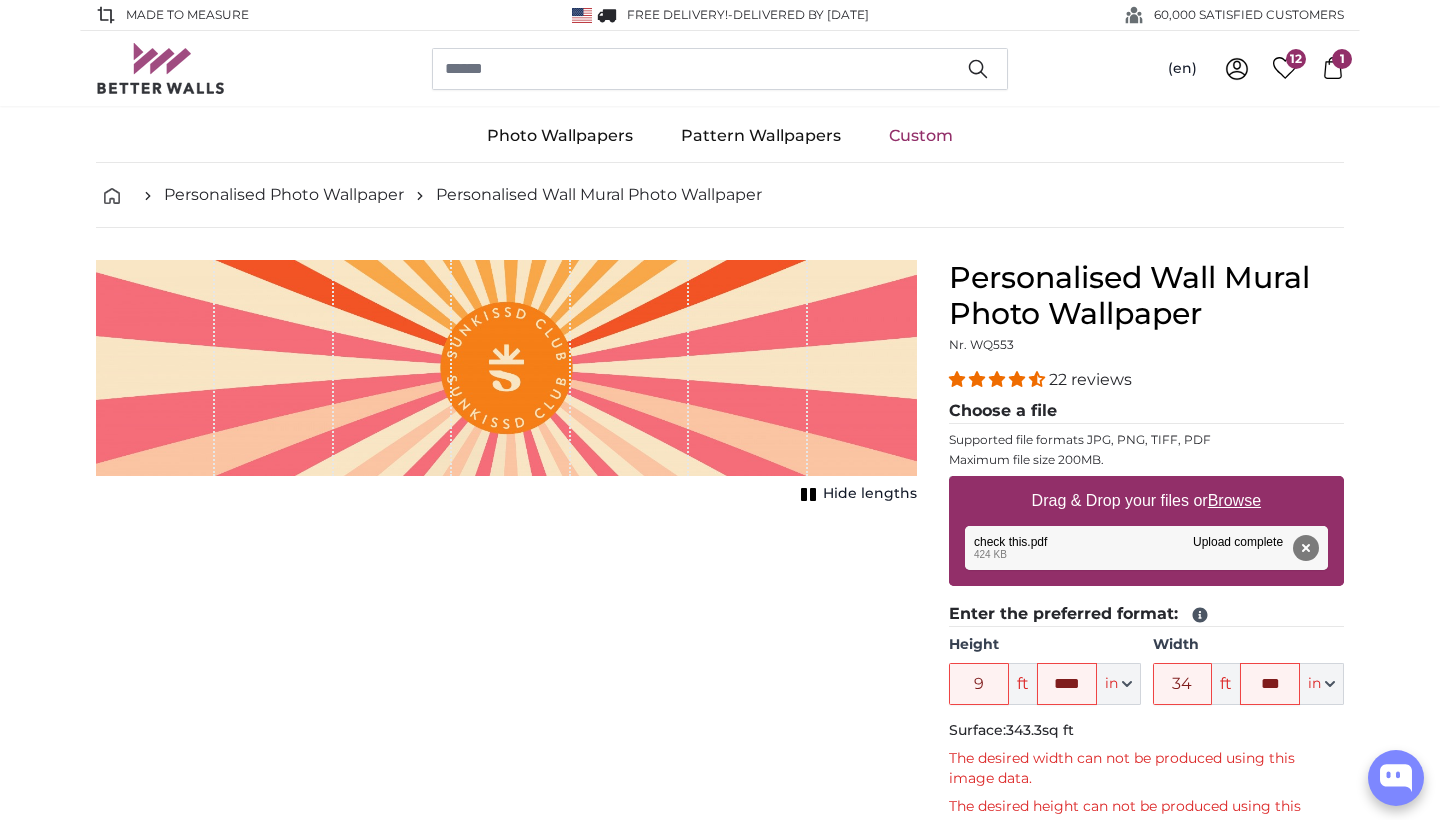type on "34" 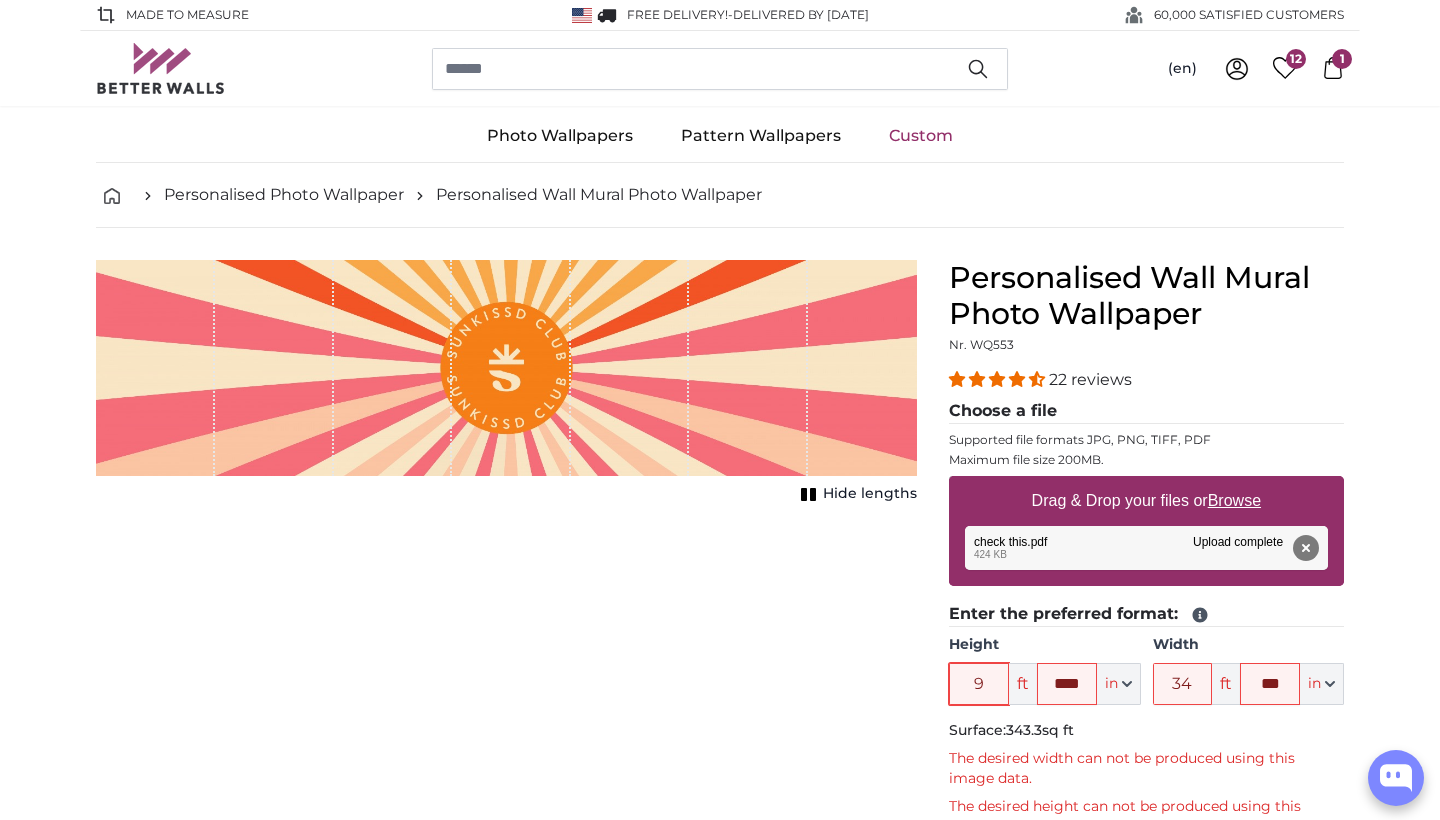 click on "9" at bounding box center (979, 684) 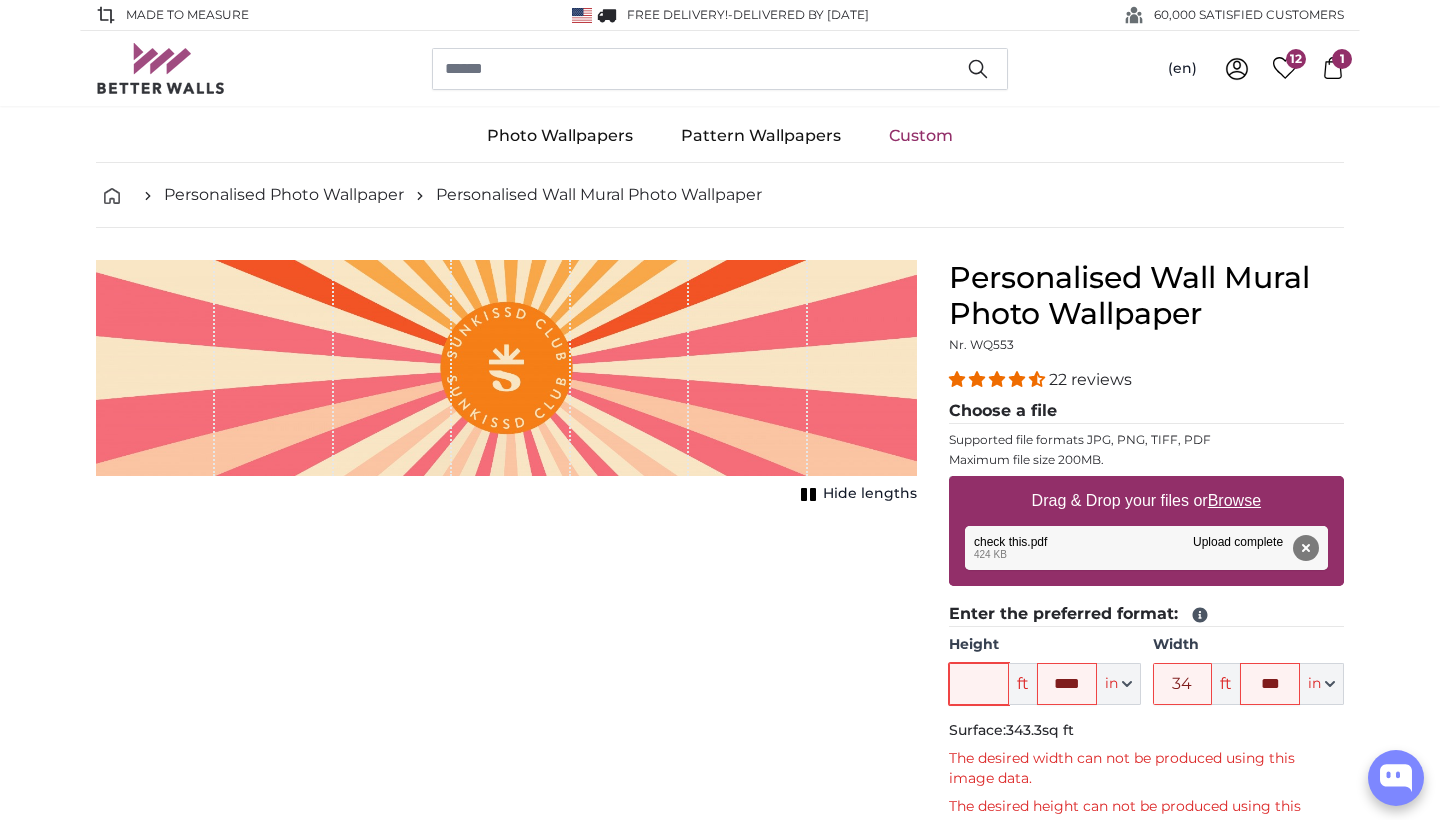 type on "5" 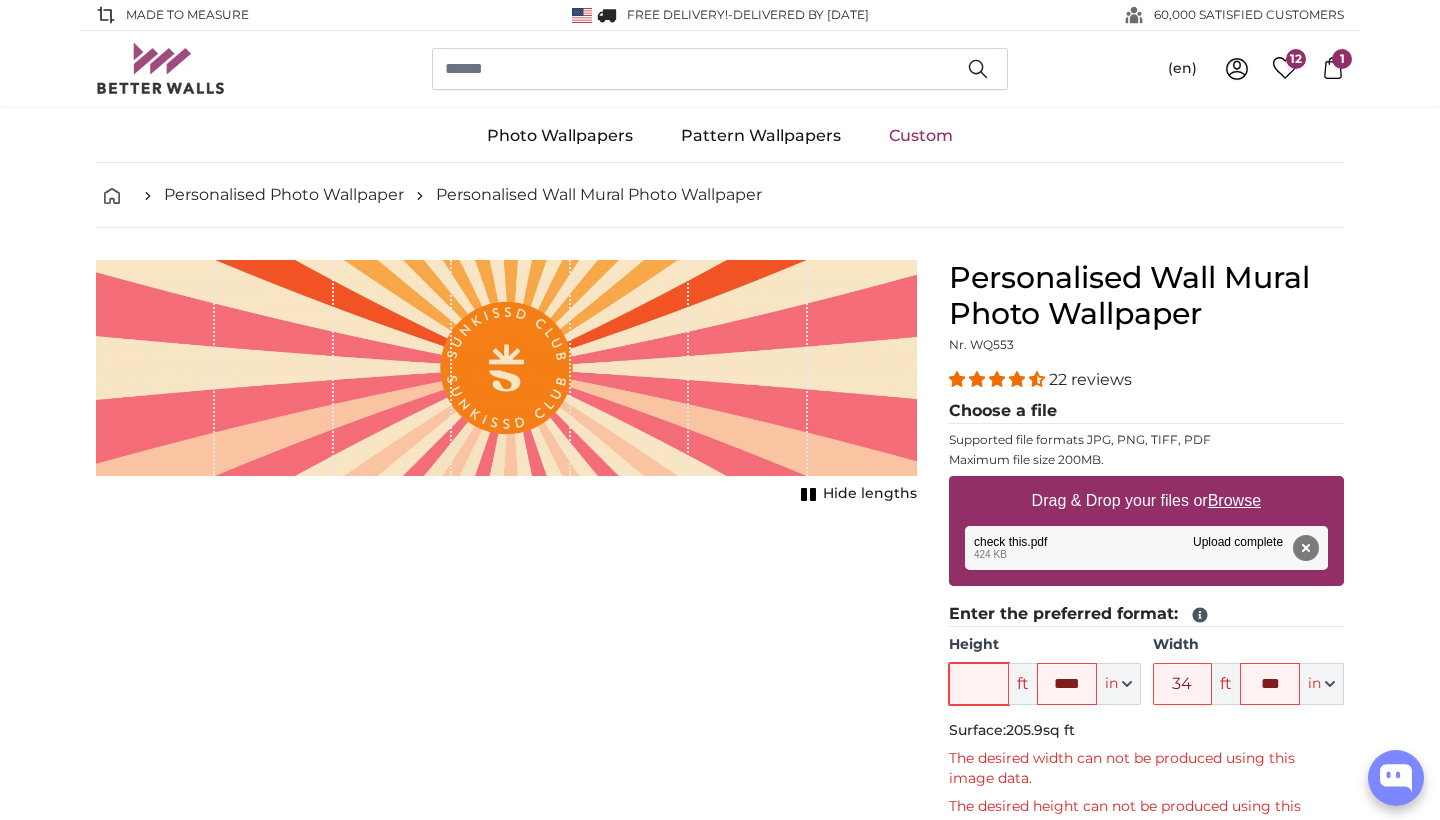 type on "6" 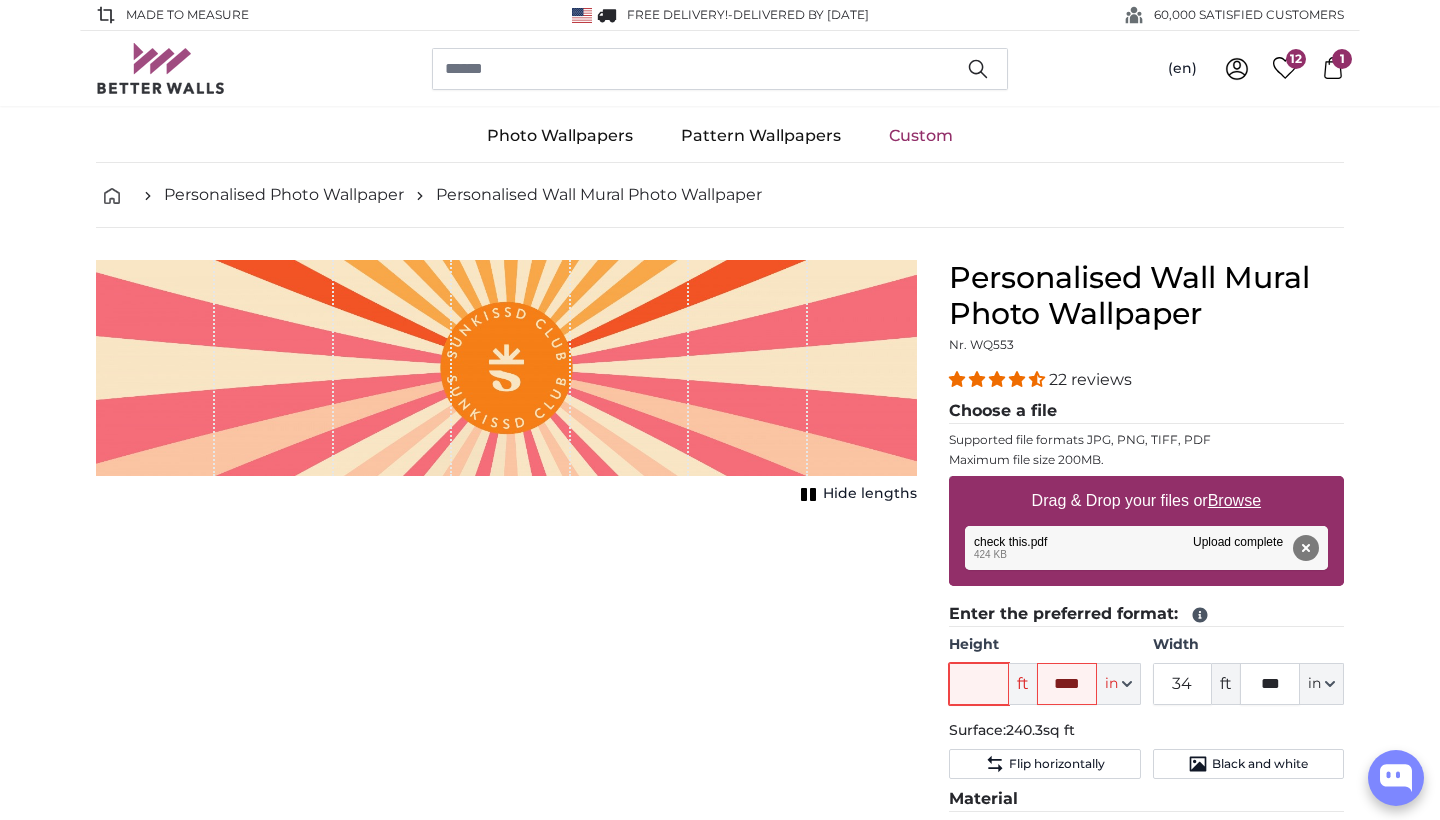 type on "8" 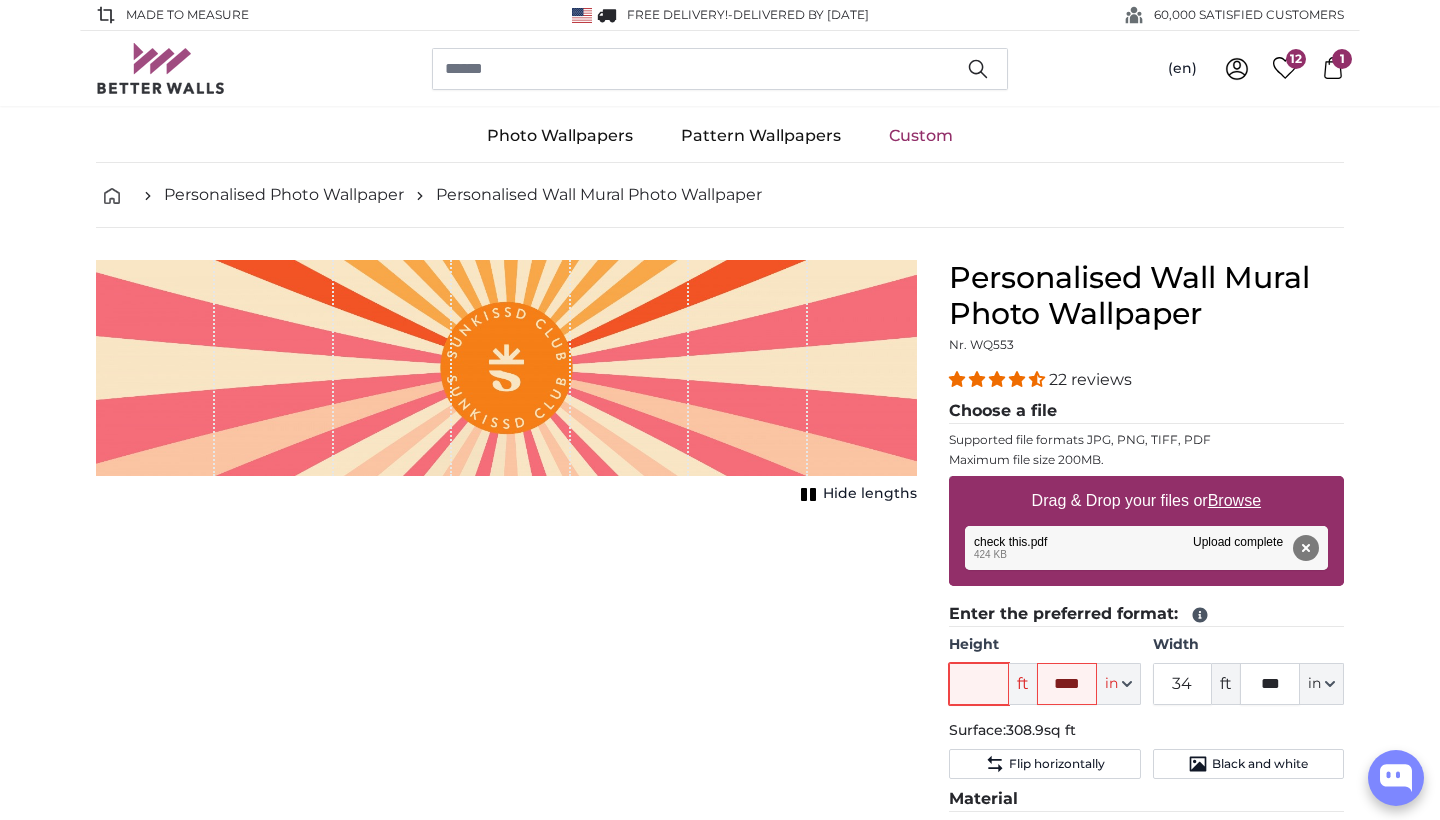 type on "2" 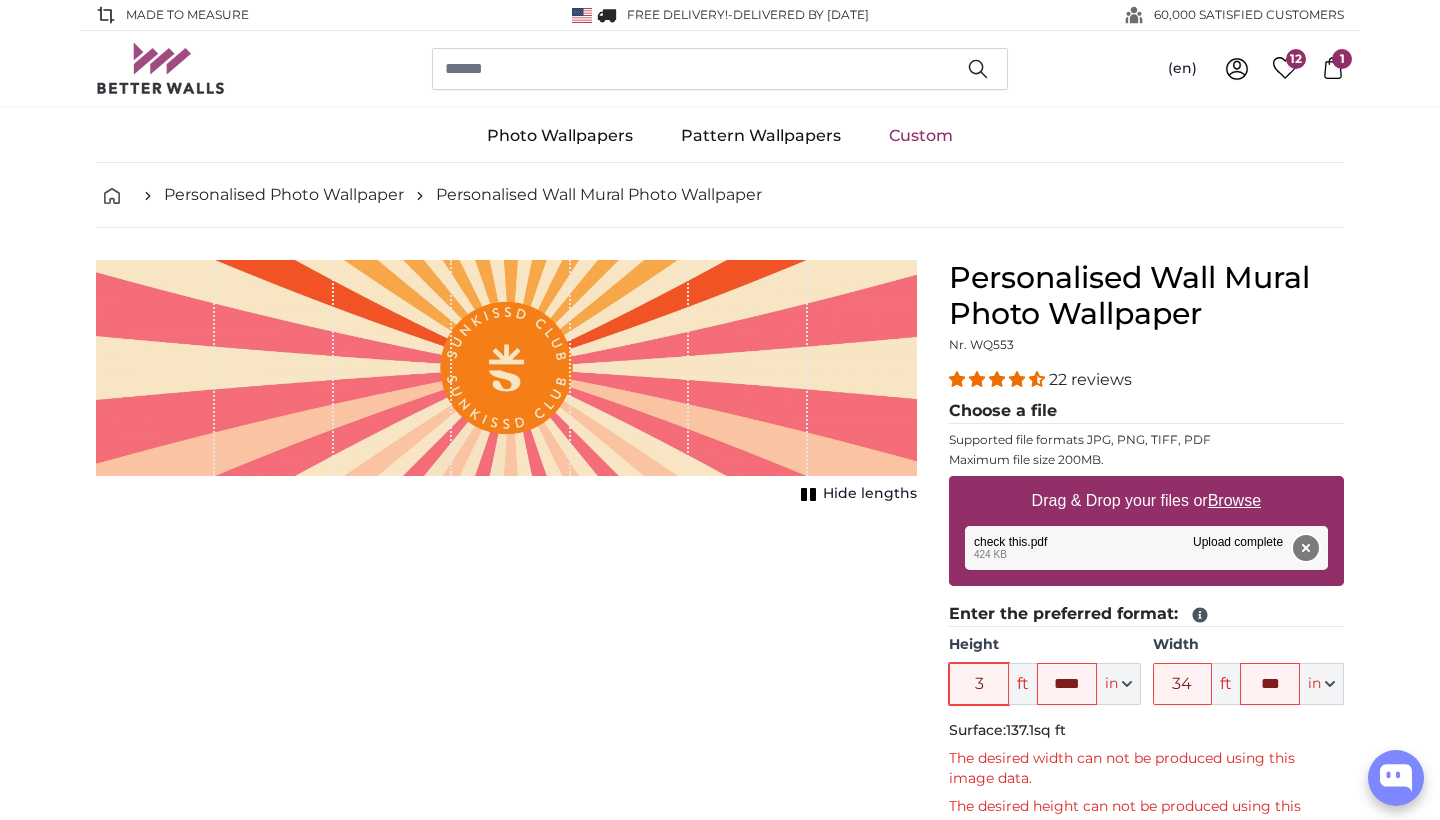 type on "3" 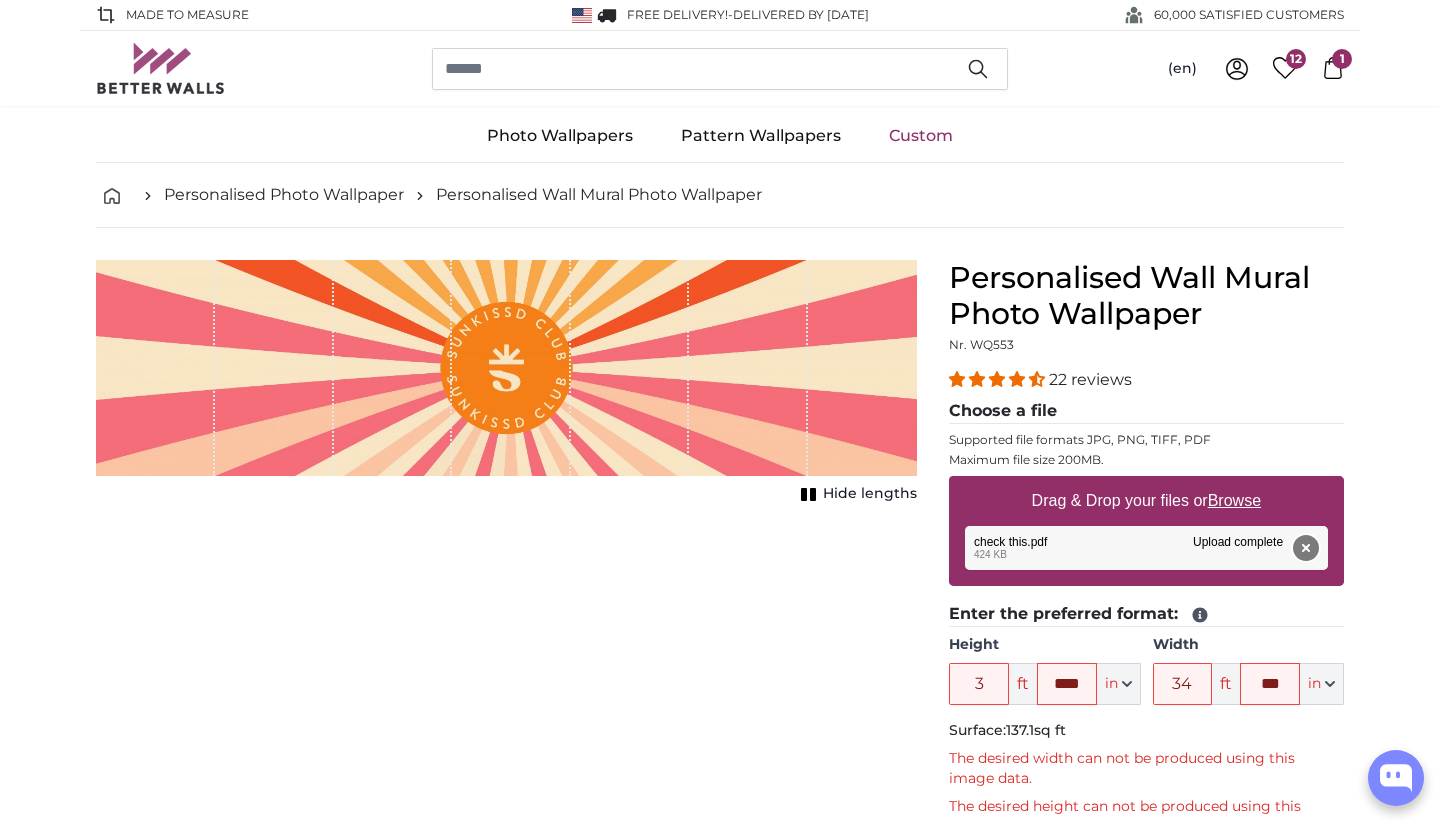 click on "Remove" at bounding box center (1306, 548) 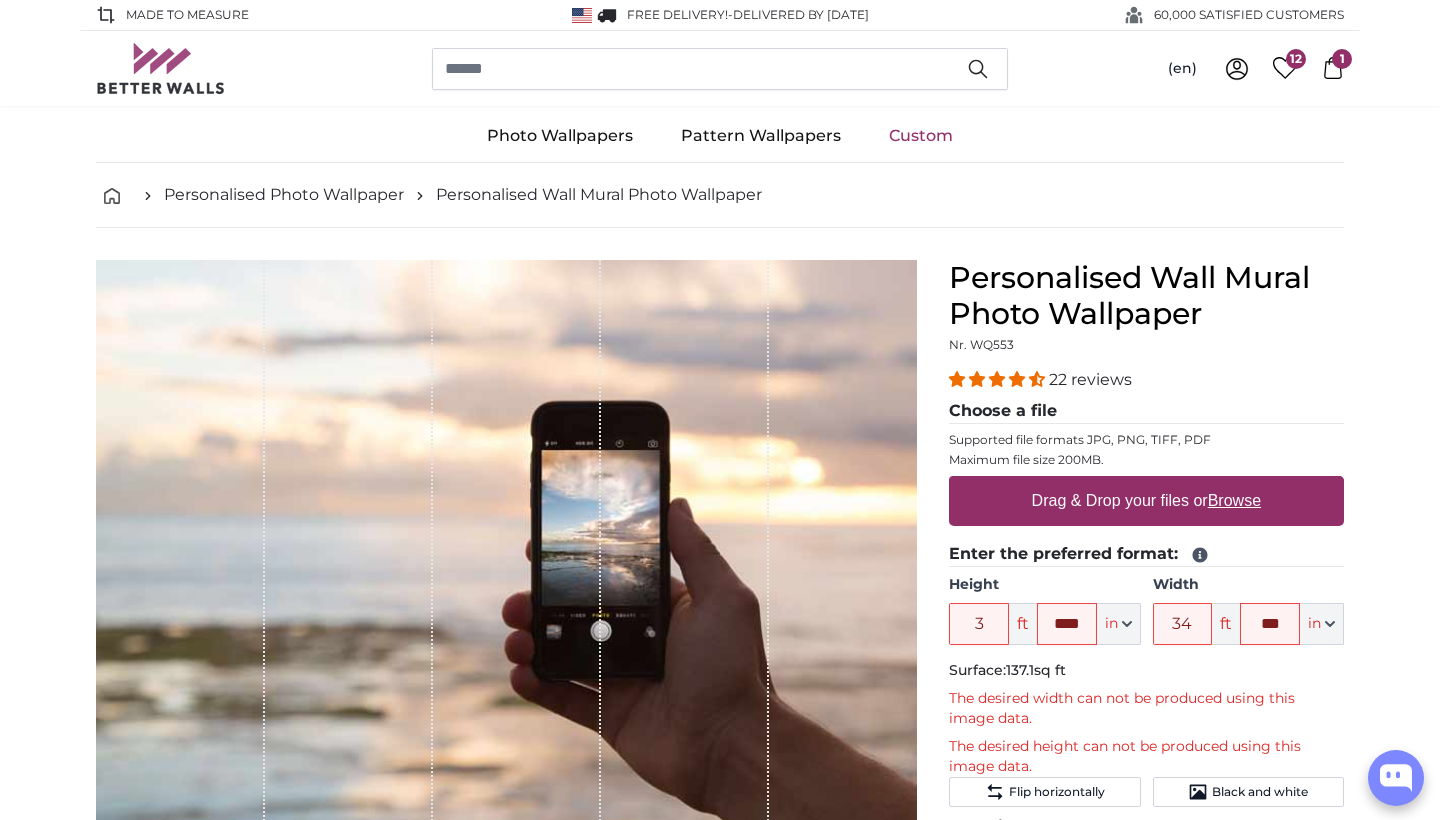 click on "Drag & Drop your files or  Browse" at bounding box center (1146, 501) 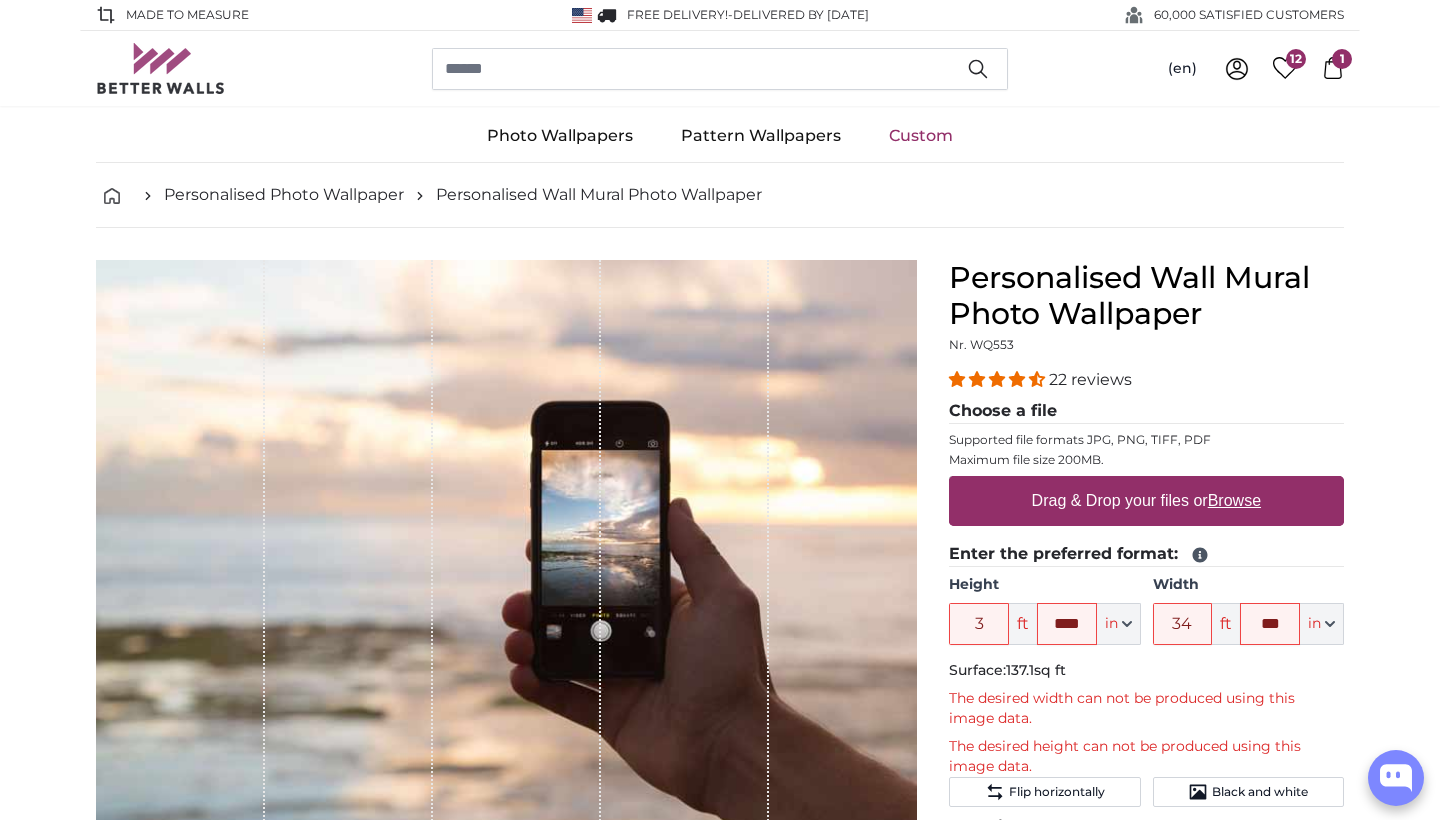 type on "**********" 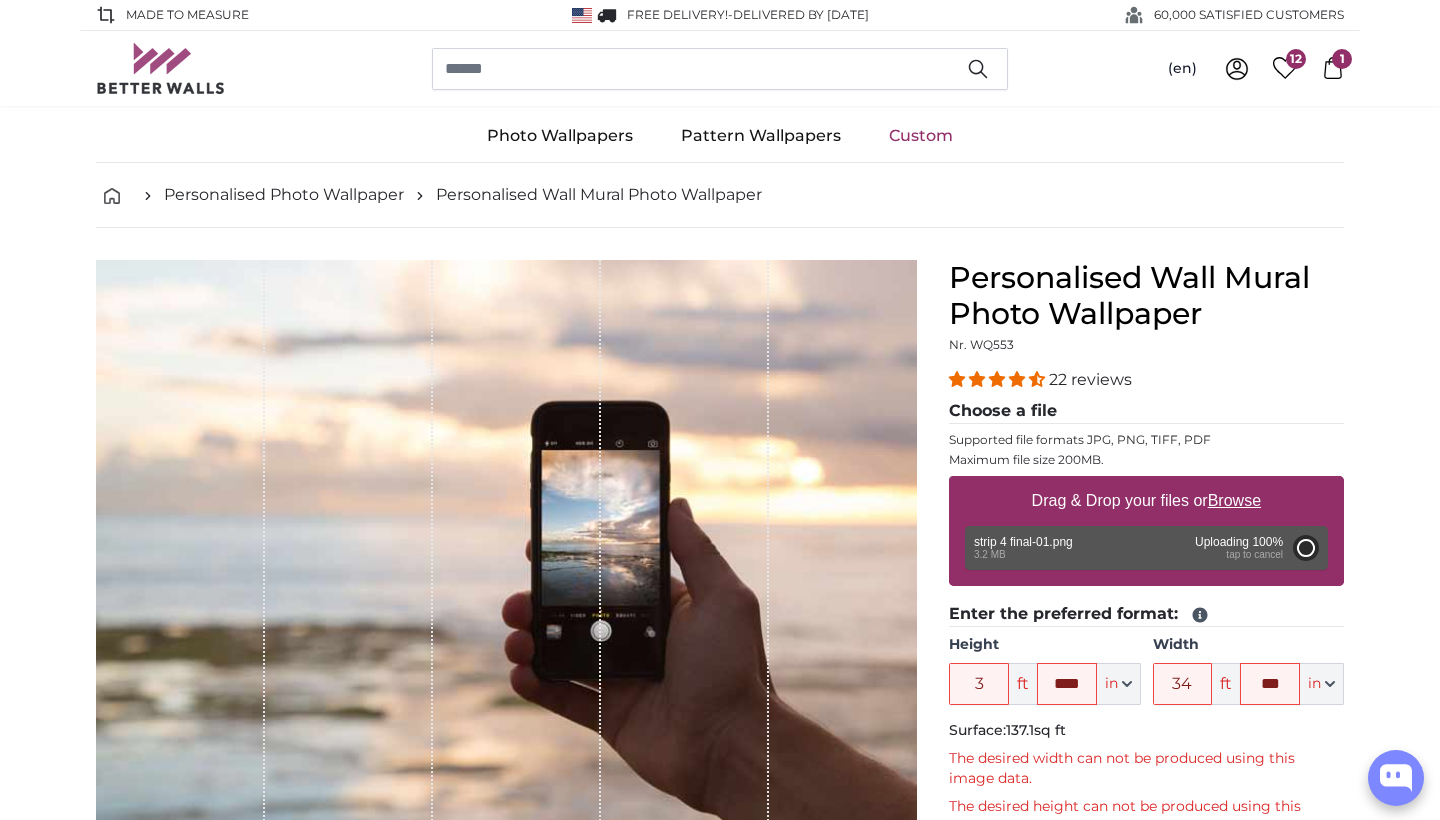 type on "5" 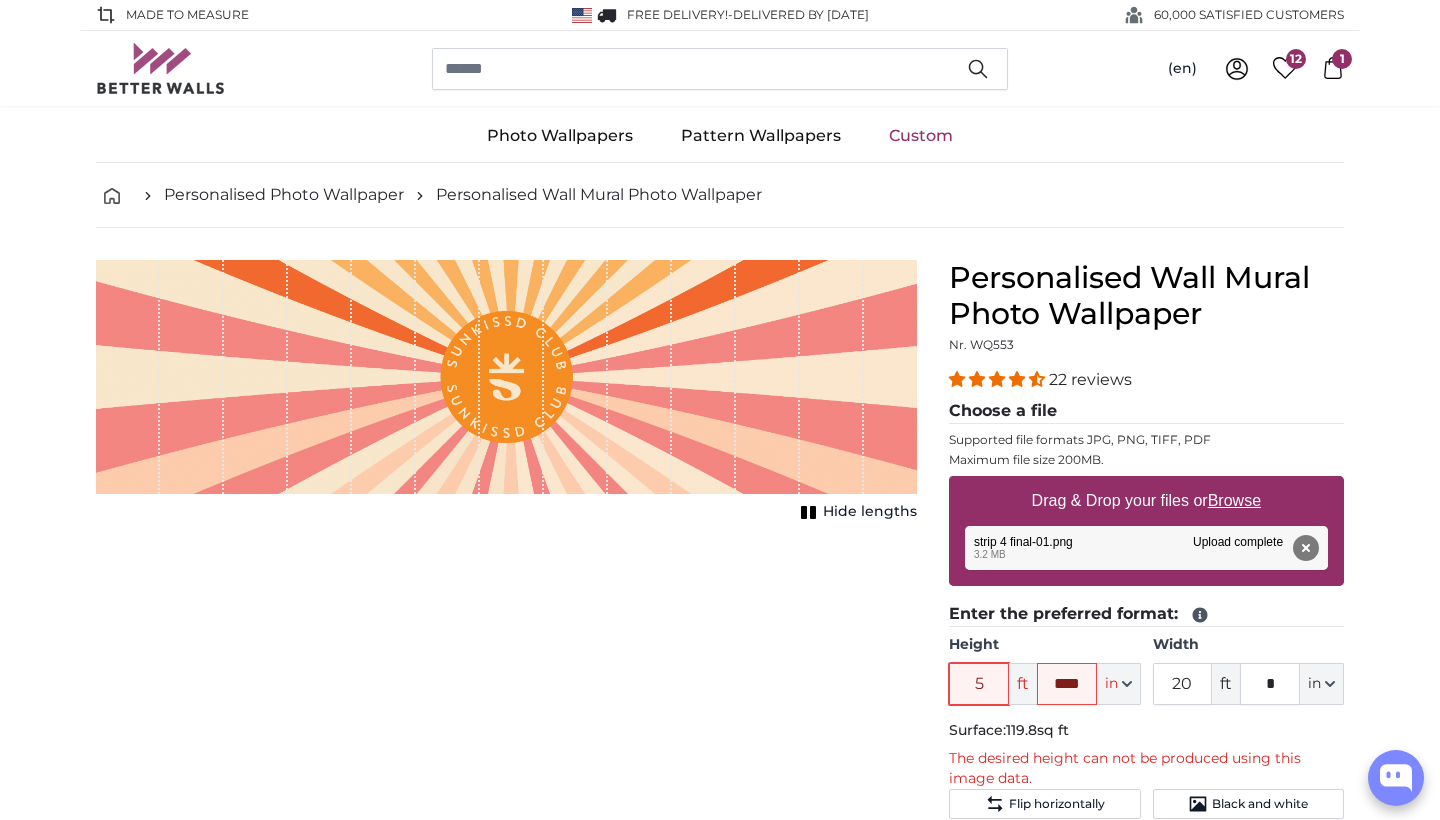 click on "5" at bounding box center (979, 684) 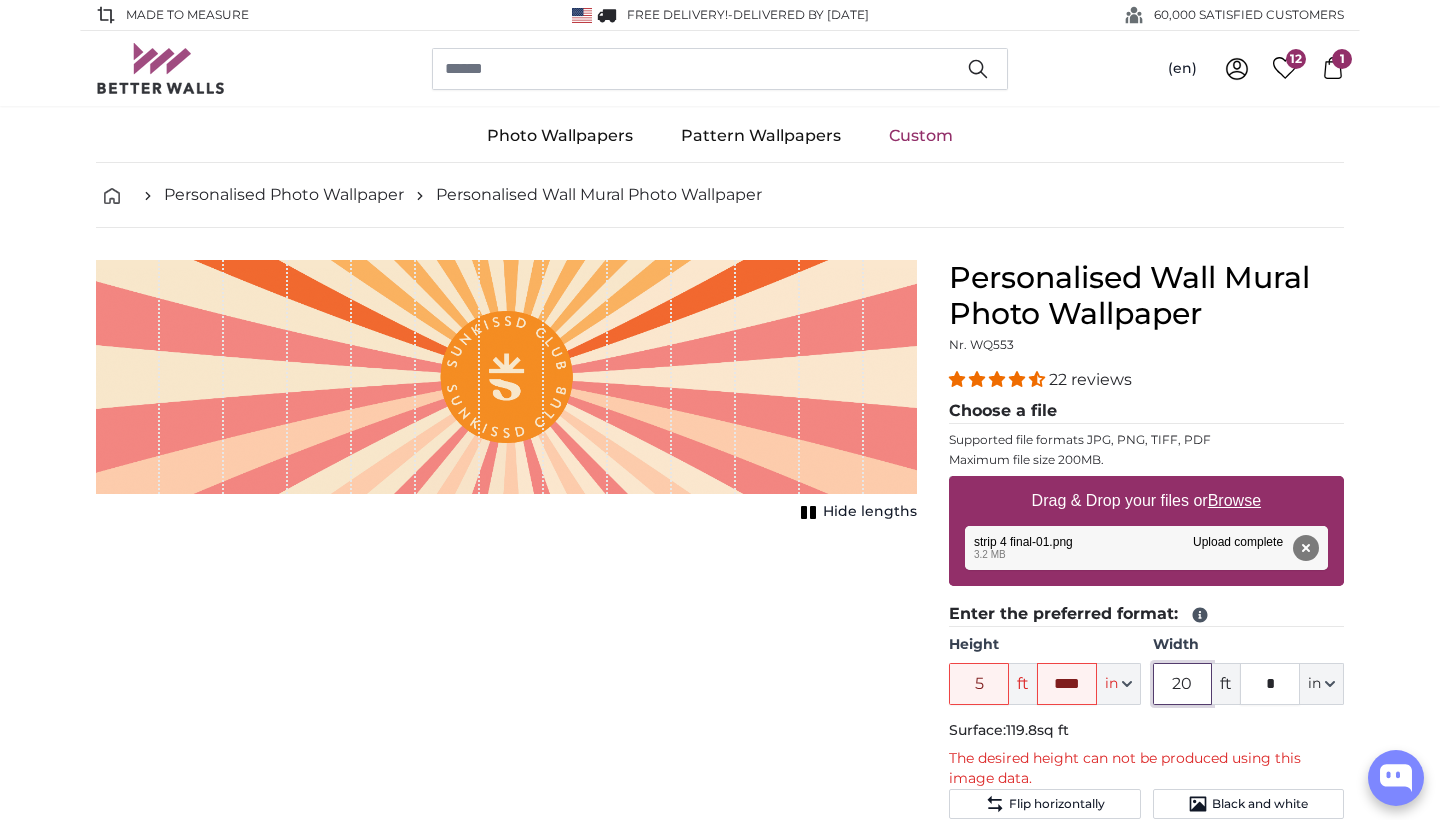 click on "20" at bounding box center (1183, 684) 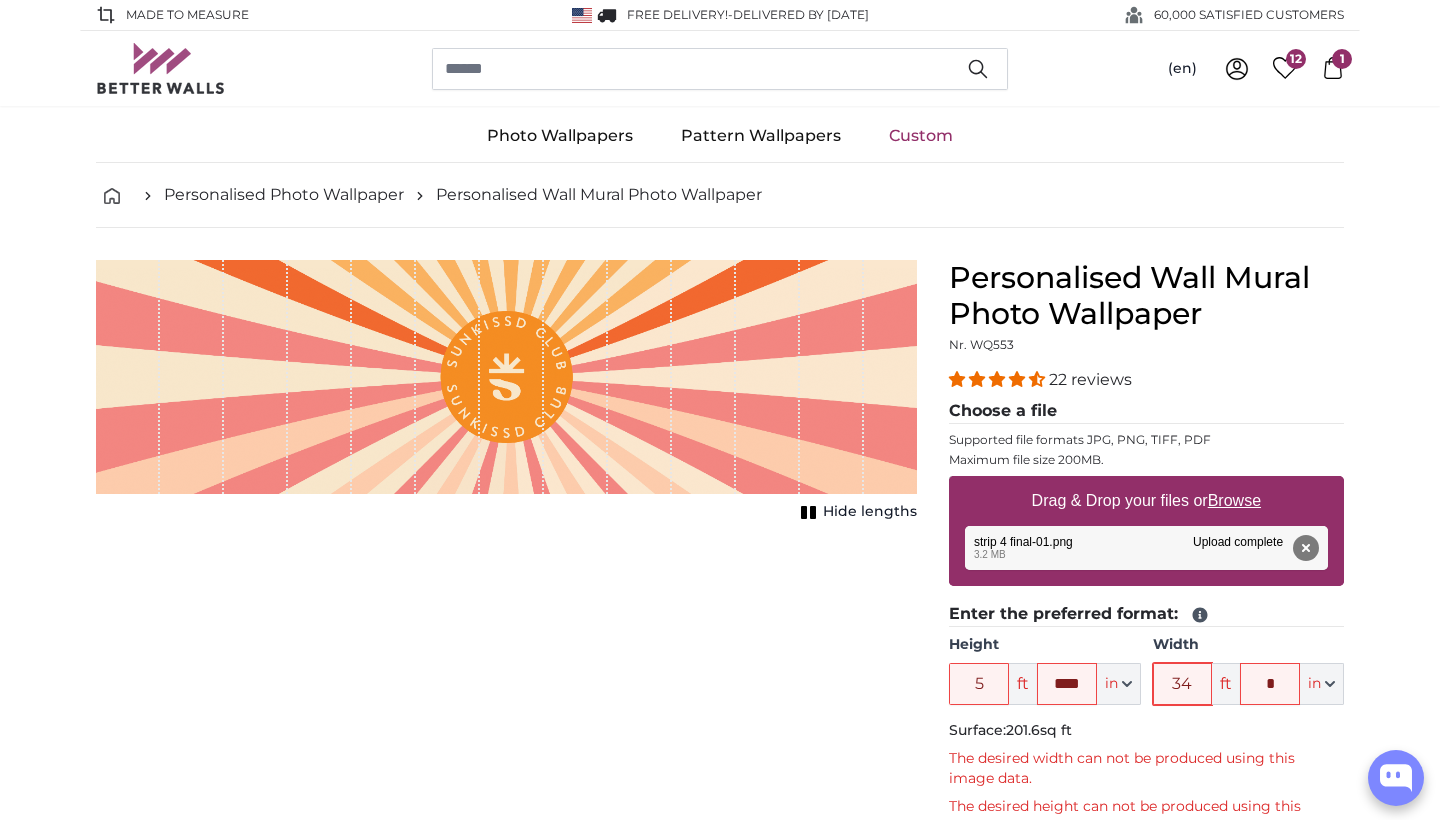 type on "34" 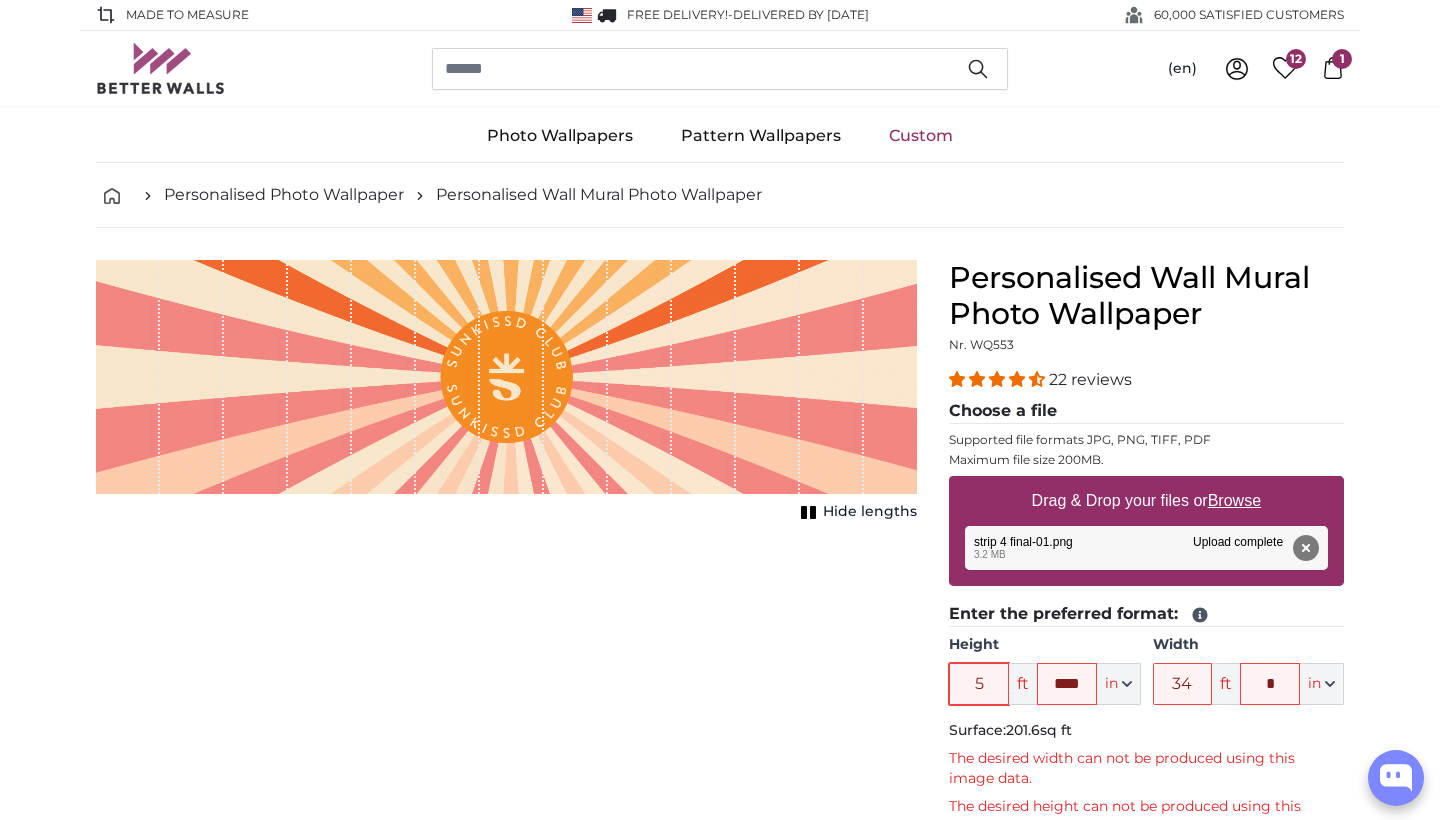 click on "5" at bounding box center (979, 684) 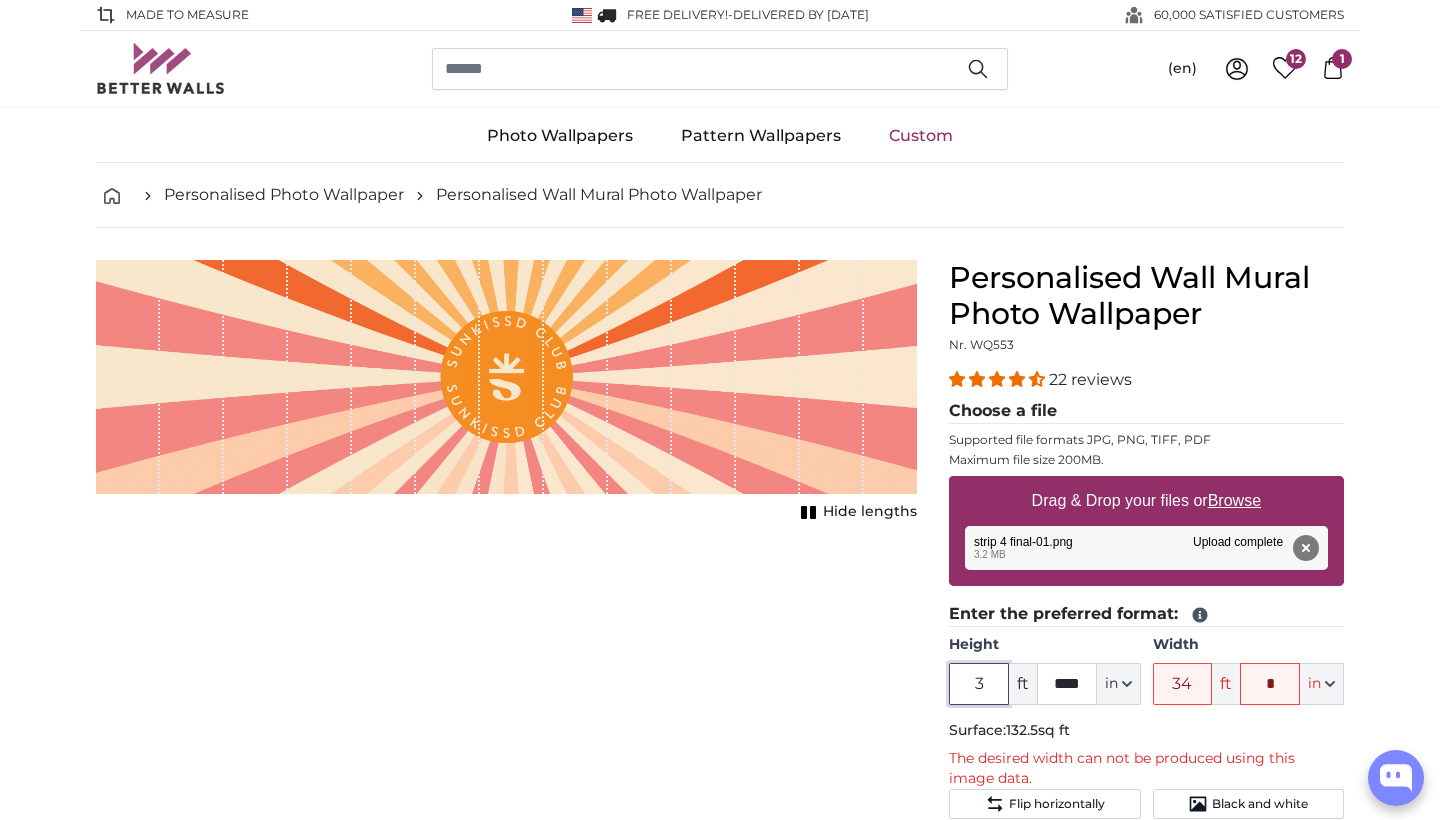 type on "3" 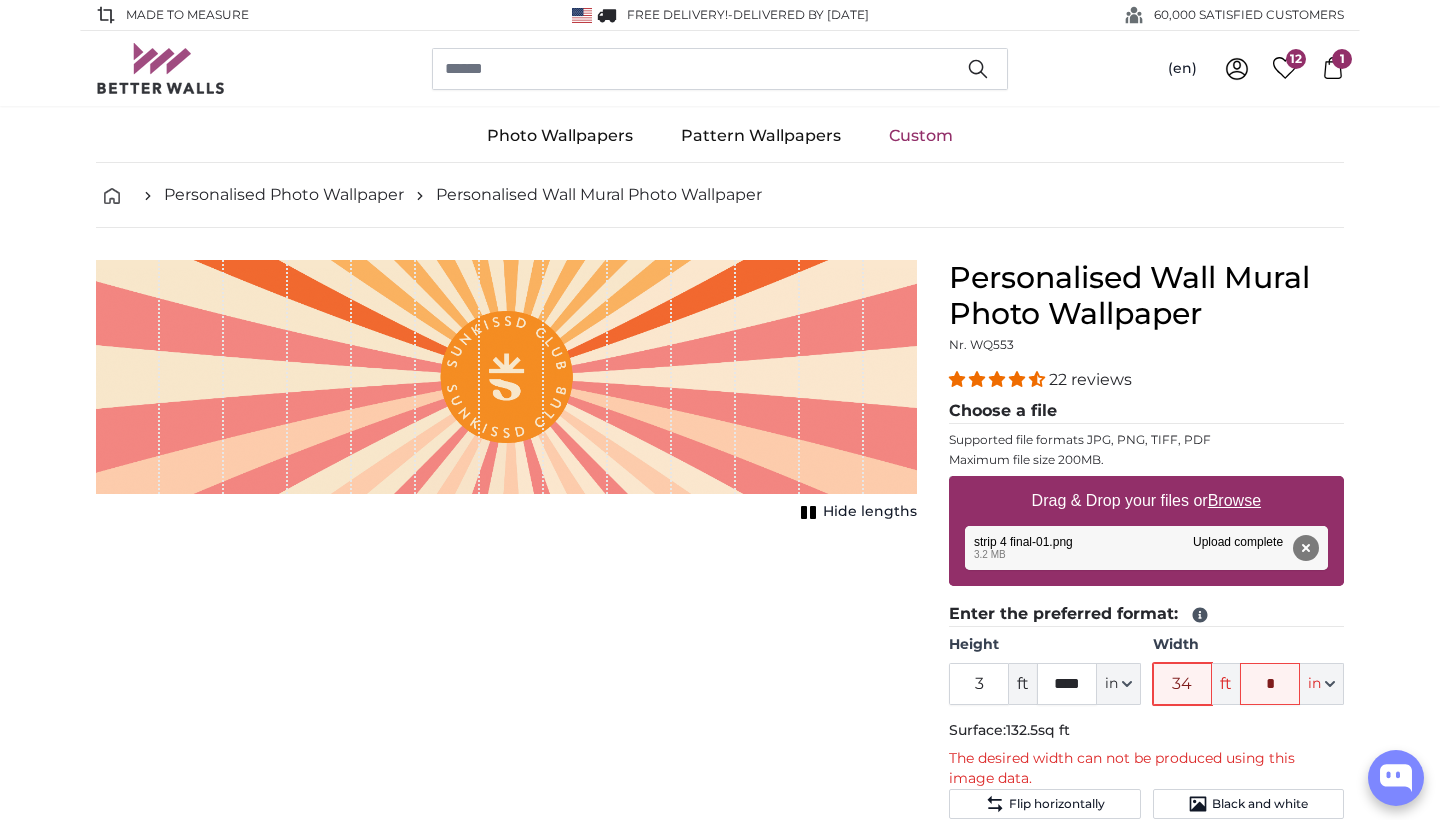 click on "34" at bounding box center [1183, 684] 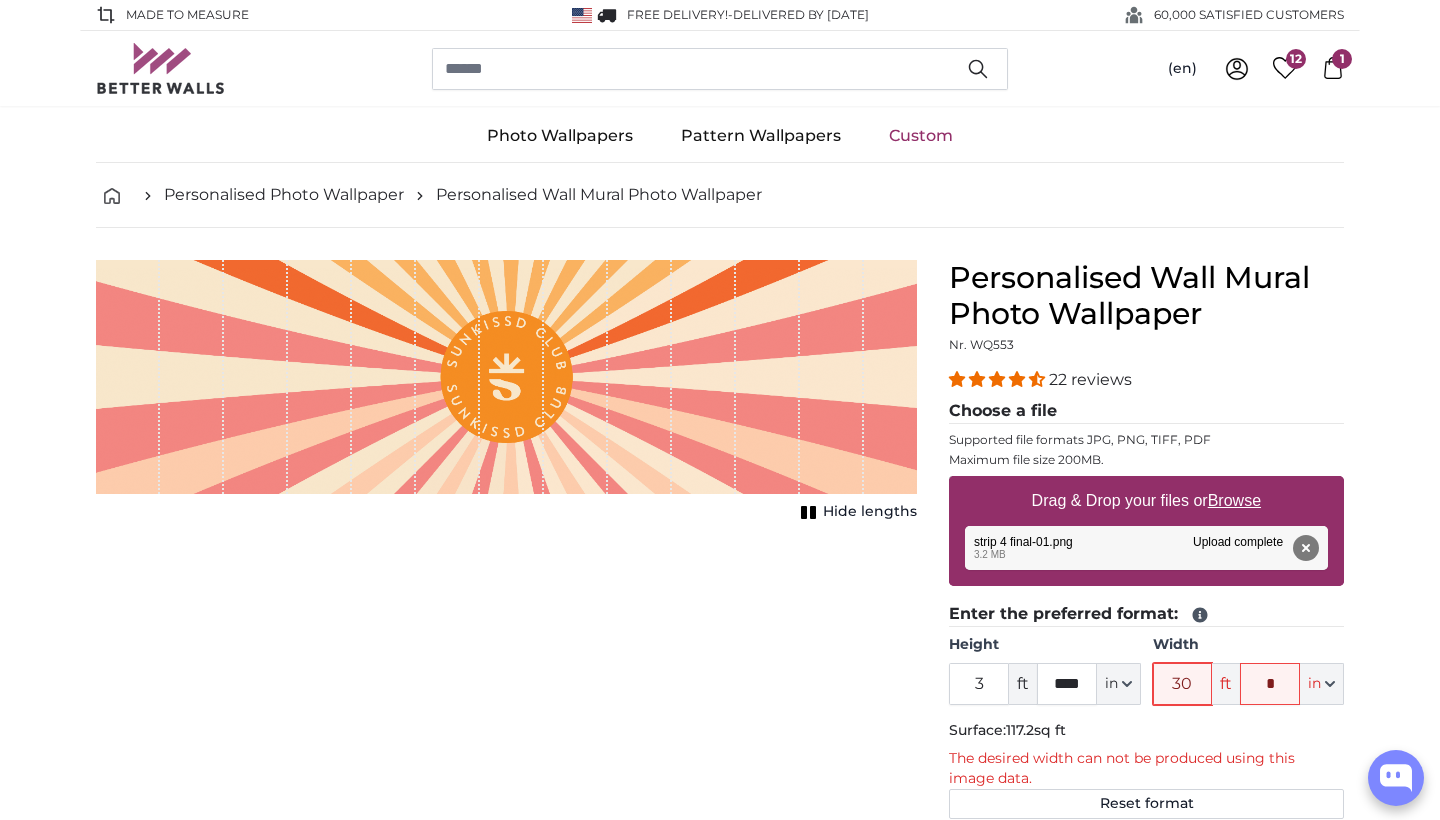 type on "3" 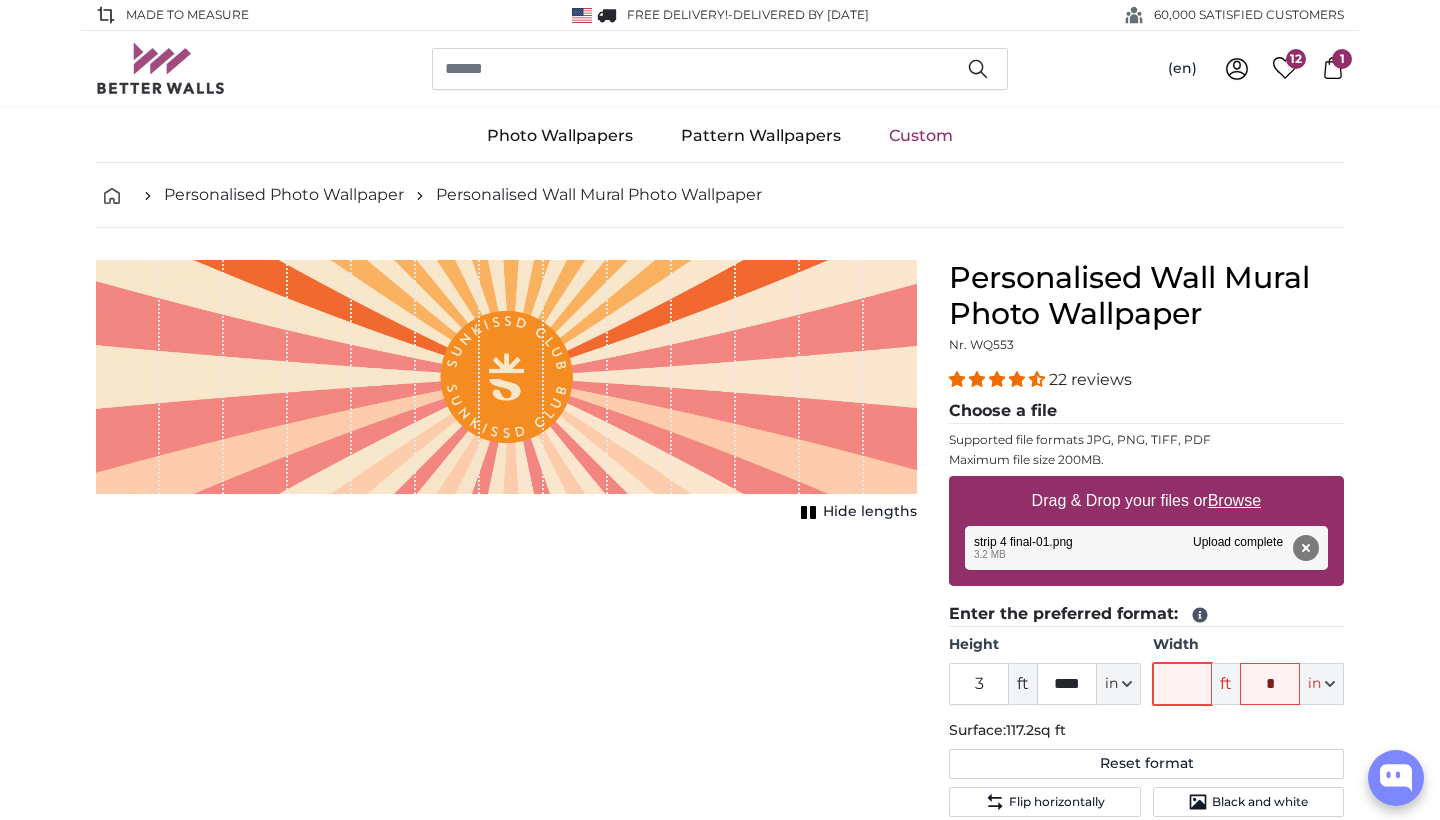 type on "2" 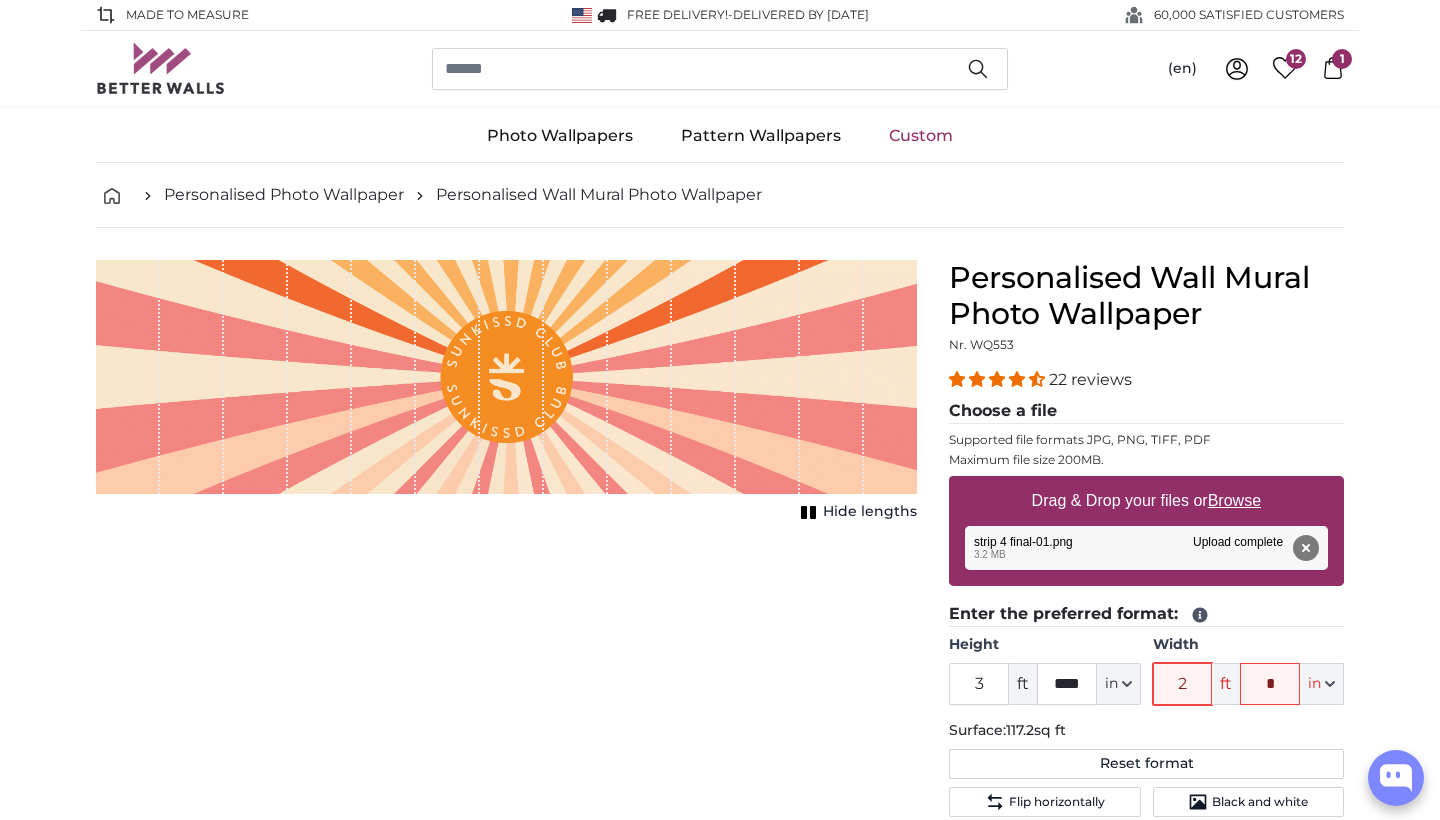 type 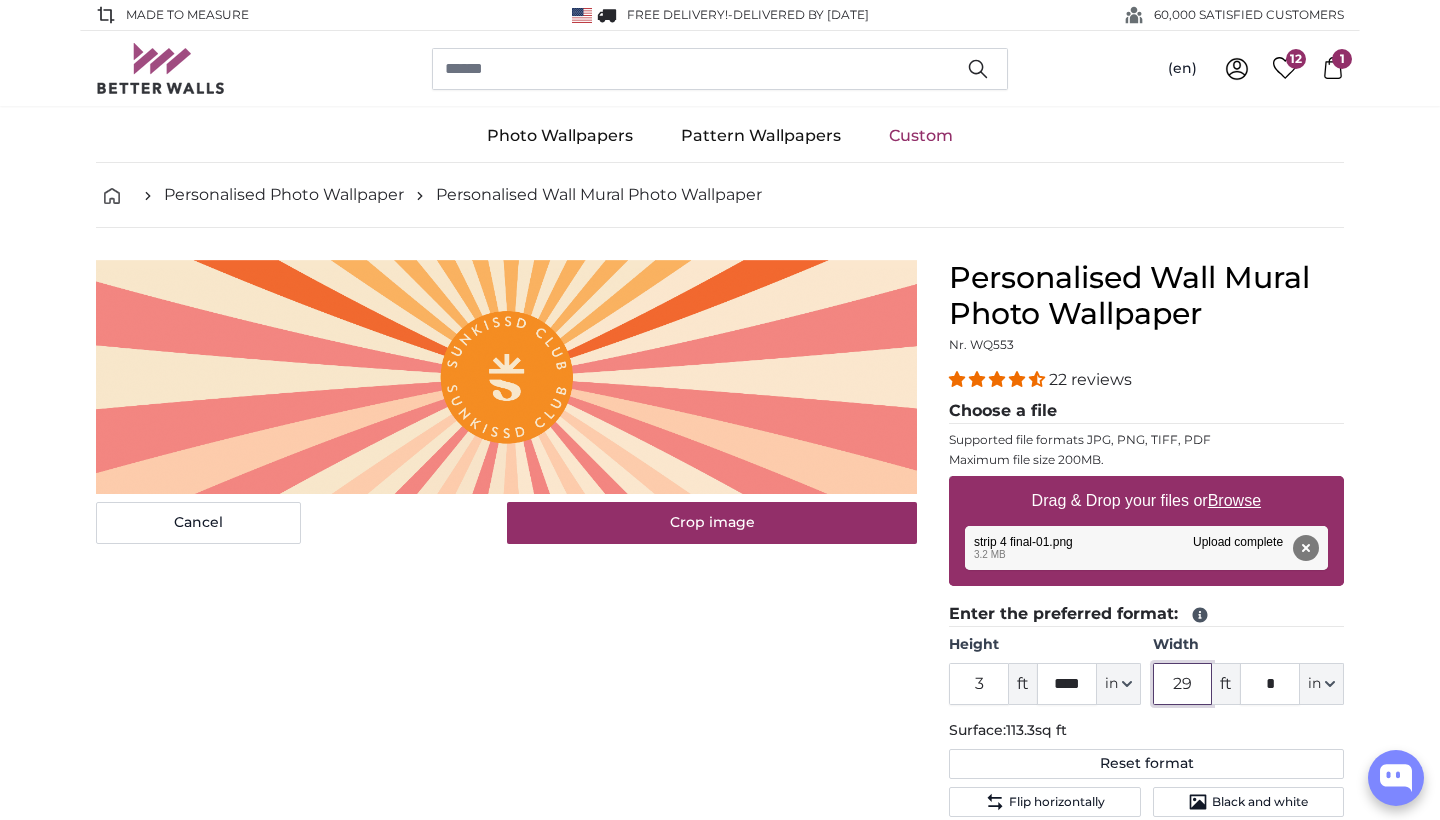 type on "2" 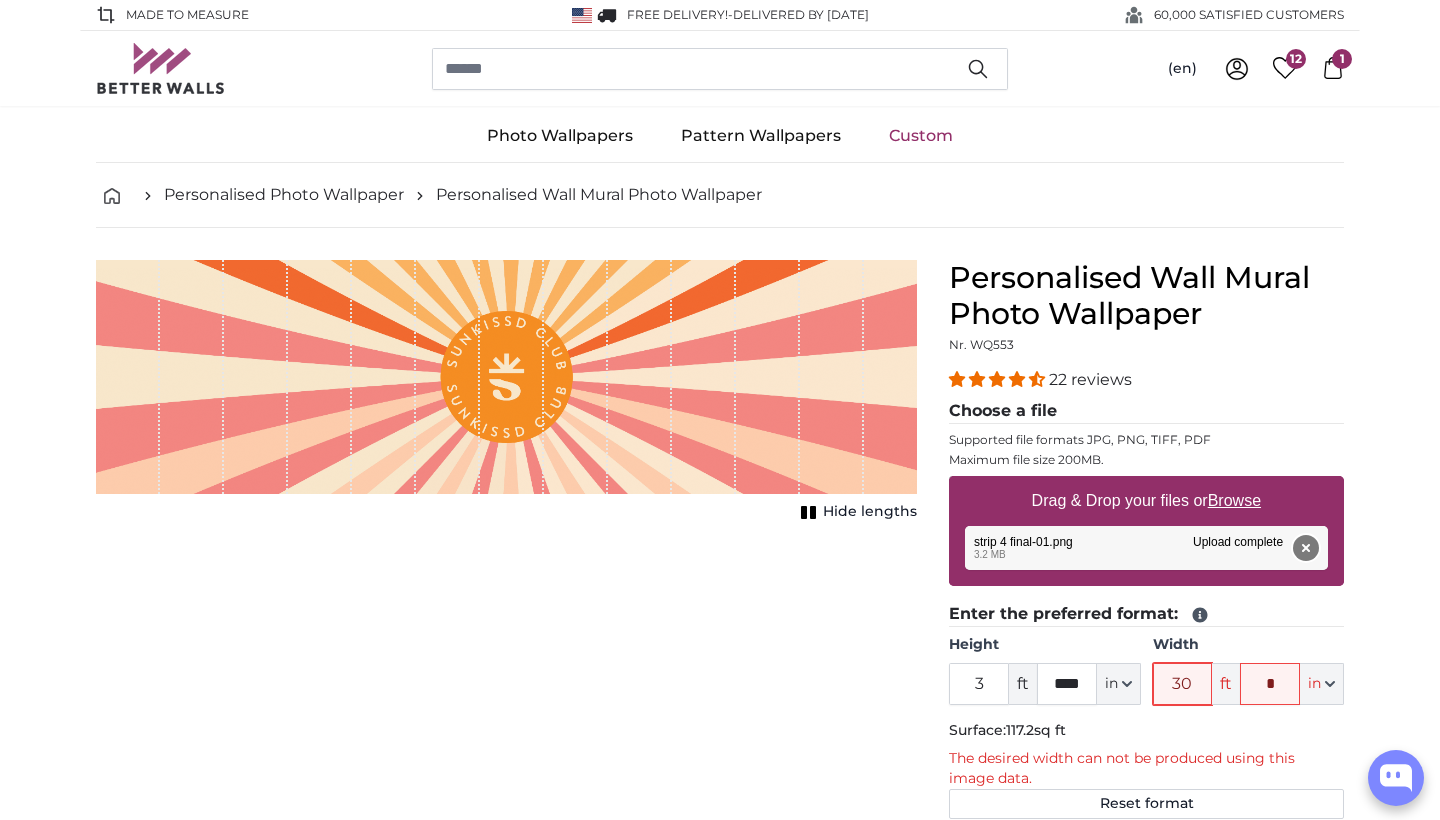 type on "30" 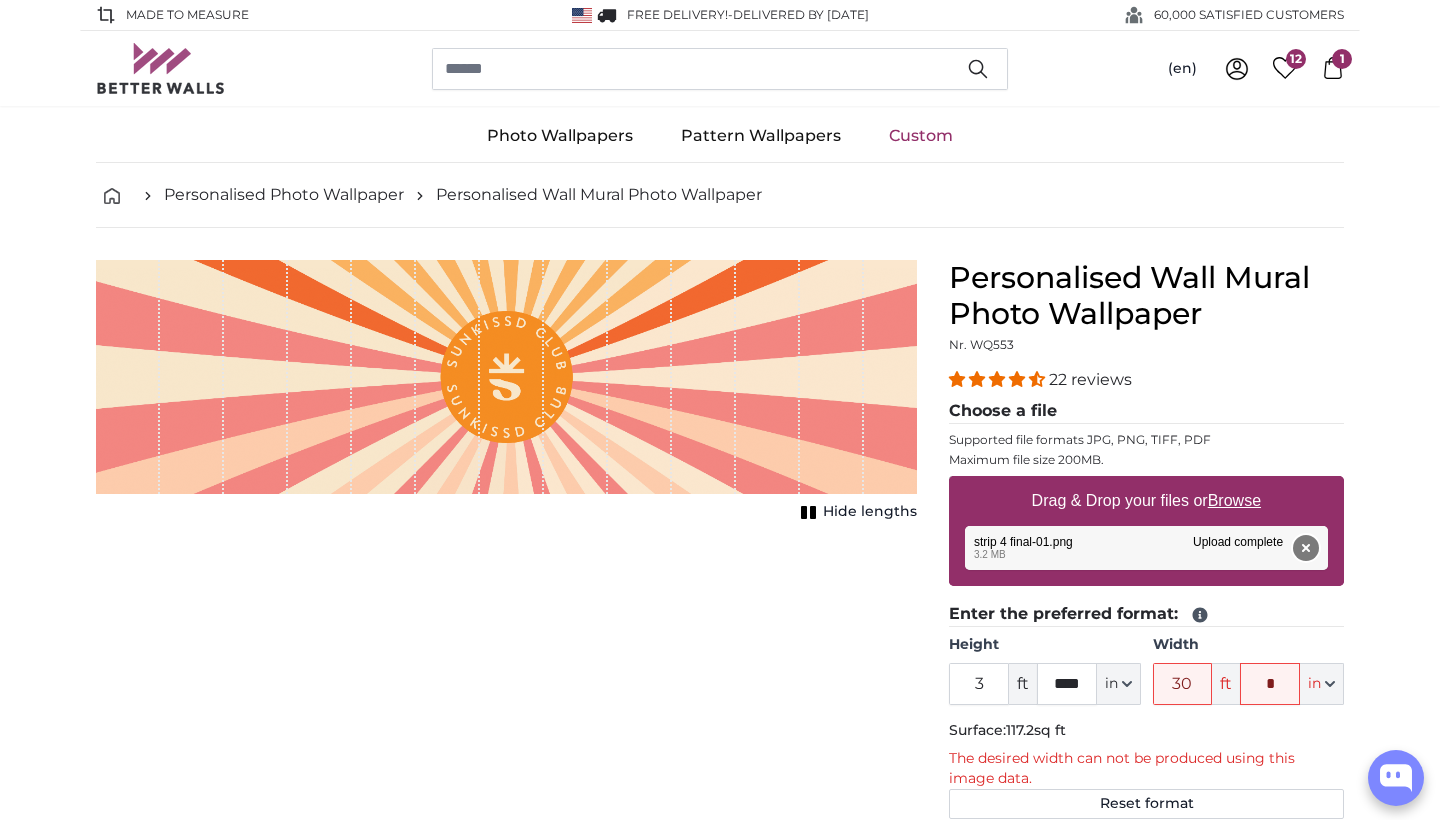 click on "Remove" at bounding box center (1306, 548) 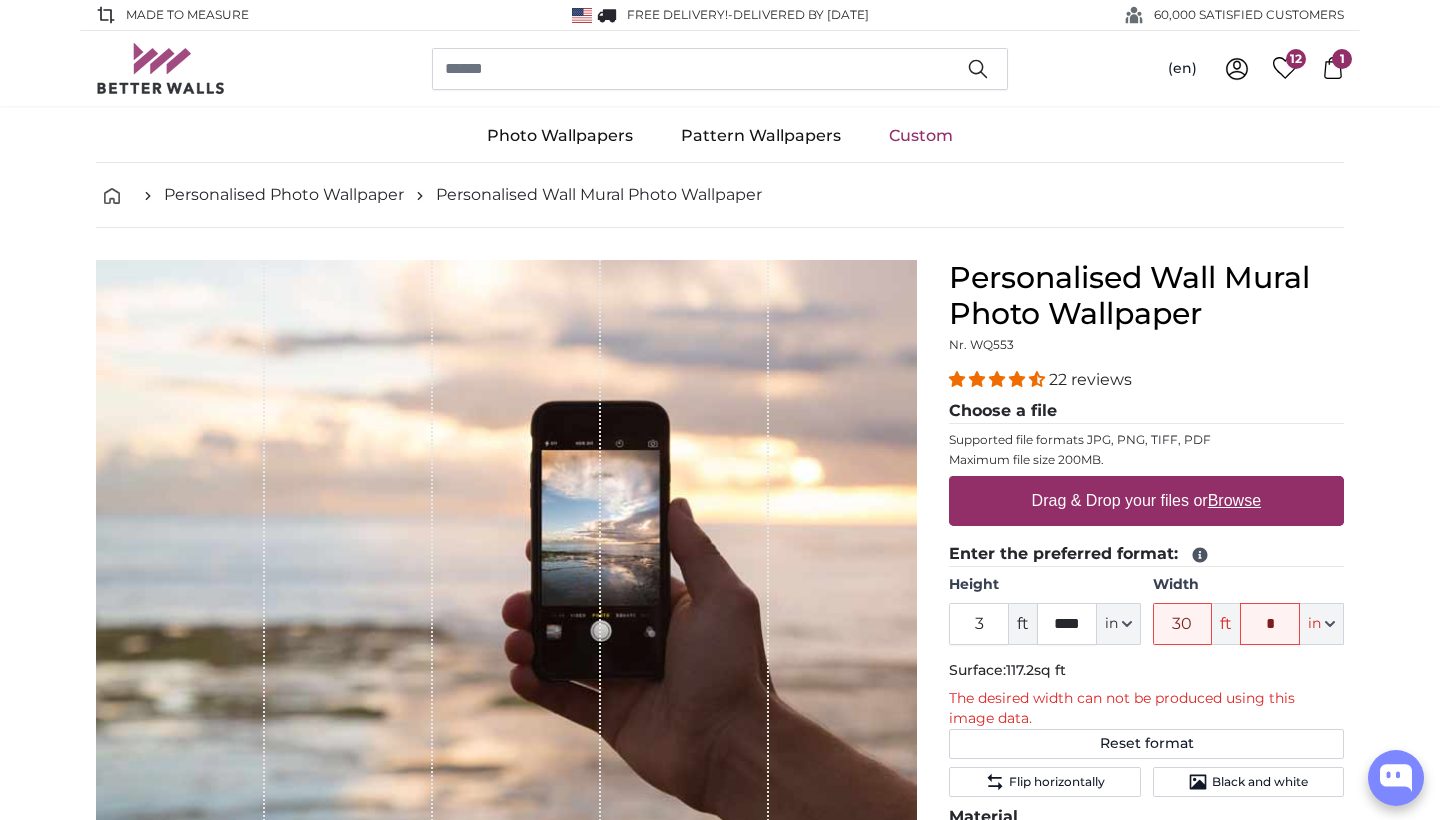 click on "Browse" at bounding box center [1234, 500] 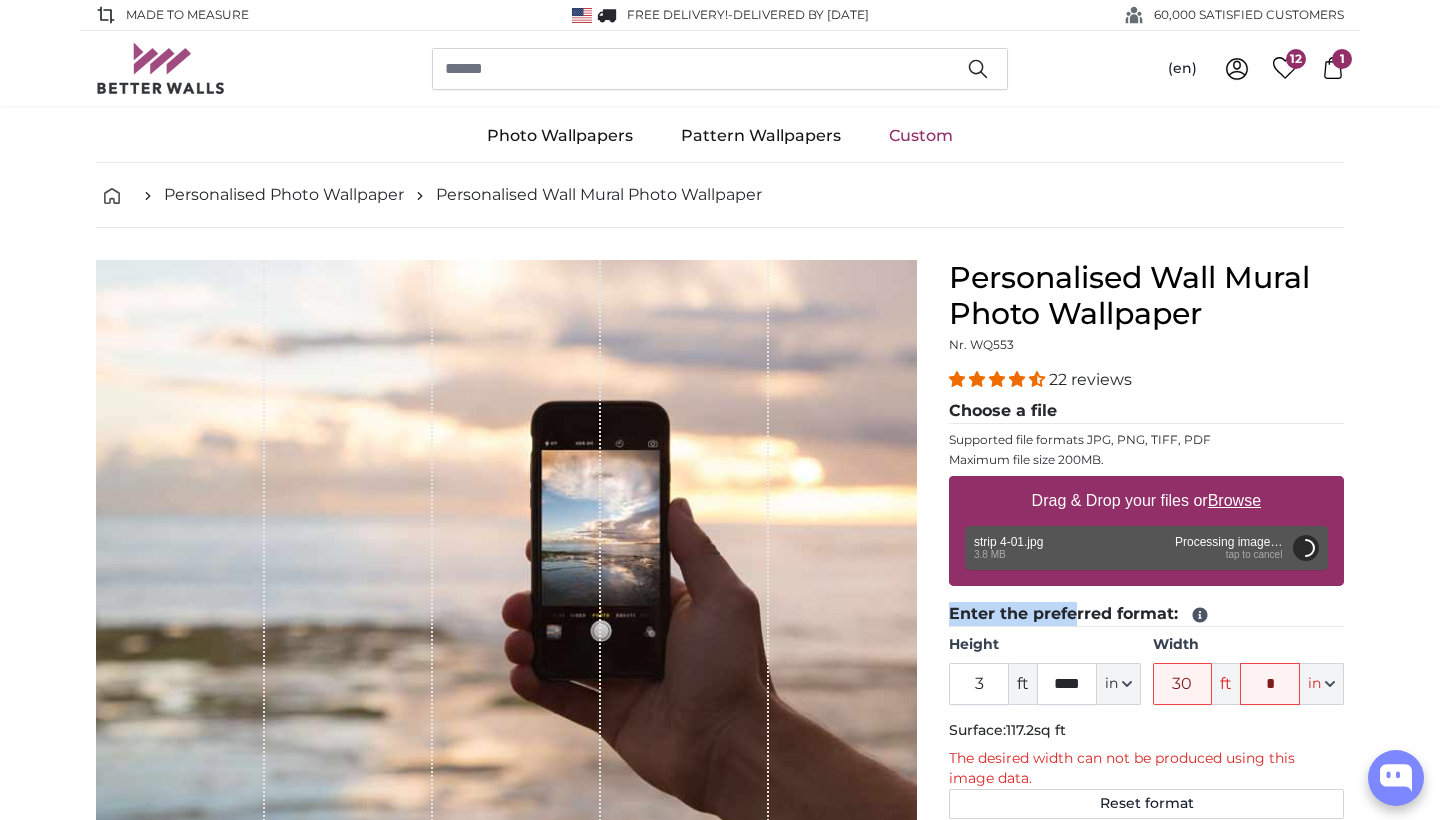drag, startPoint x: 1261, startPoint y: 507, endPoint x: 1079, endPoint y: 612, distance: 210.11664 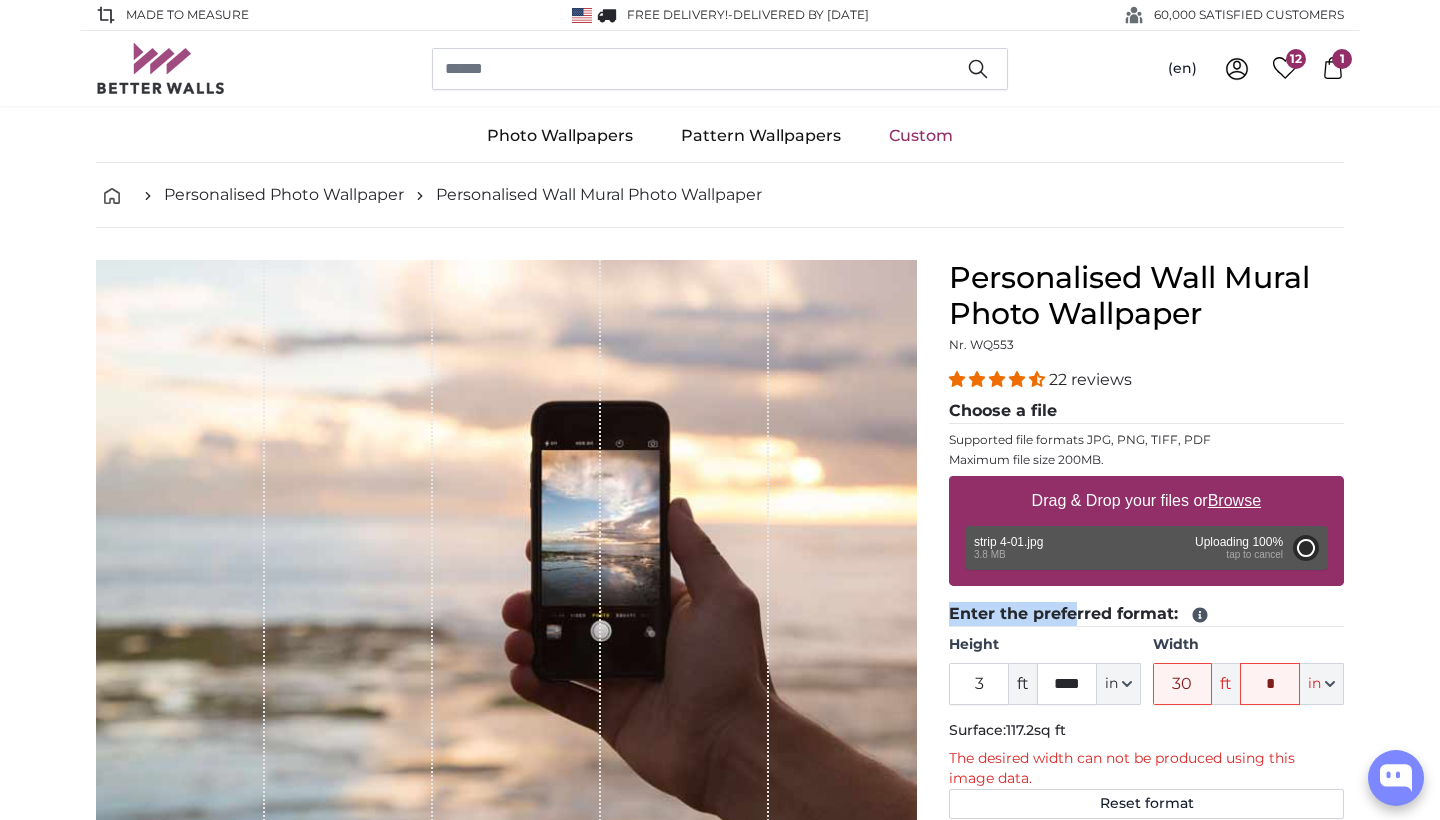 type on "2" 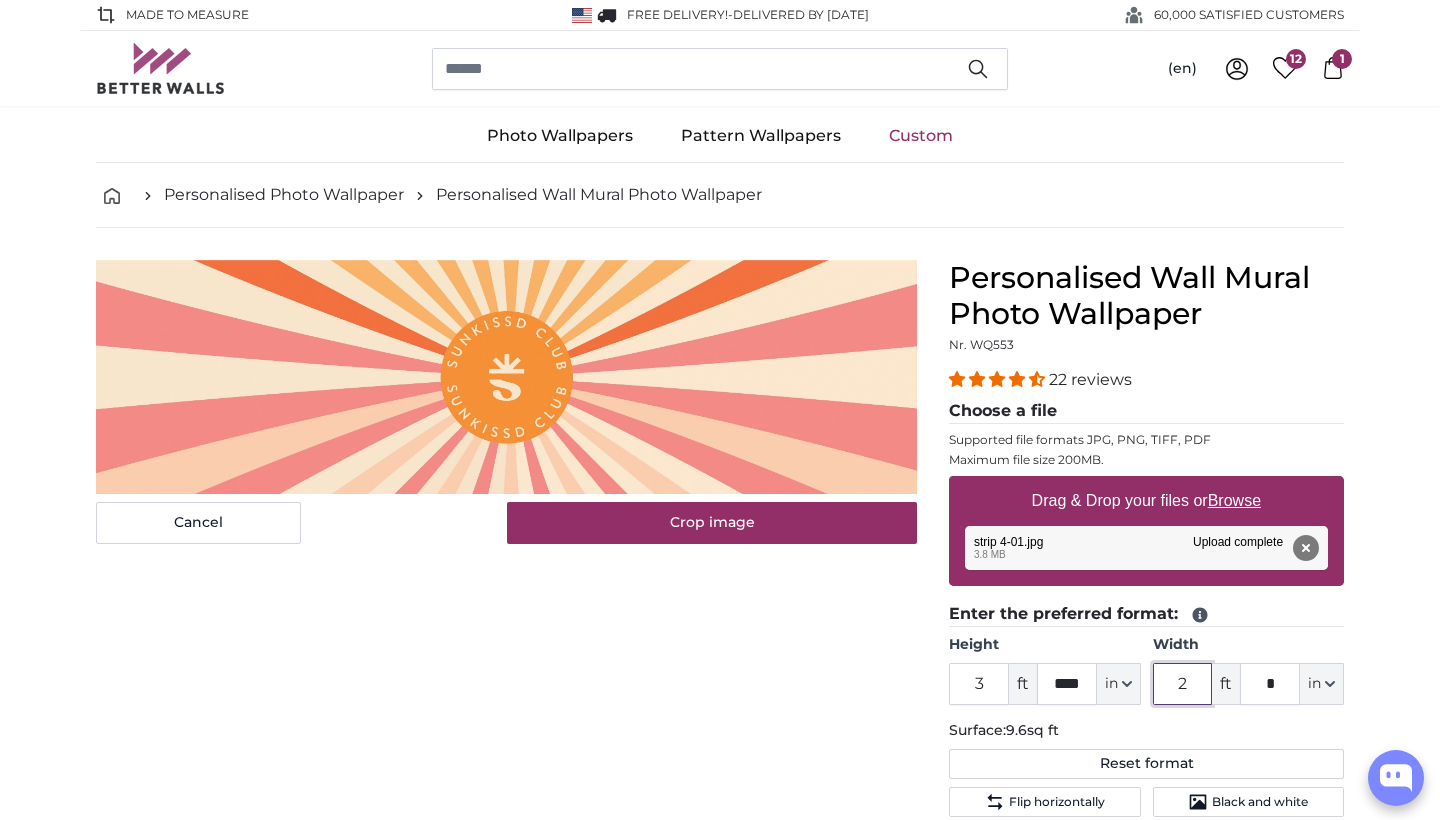 click on "2" at bounding box center (1183, 684) 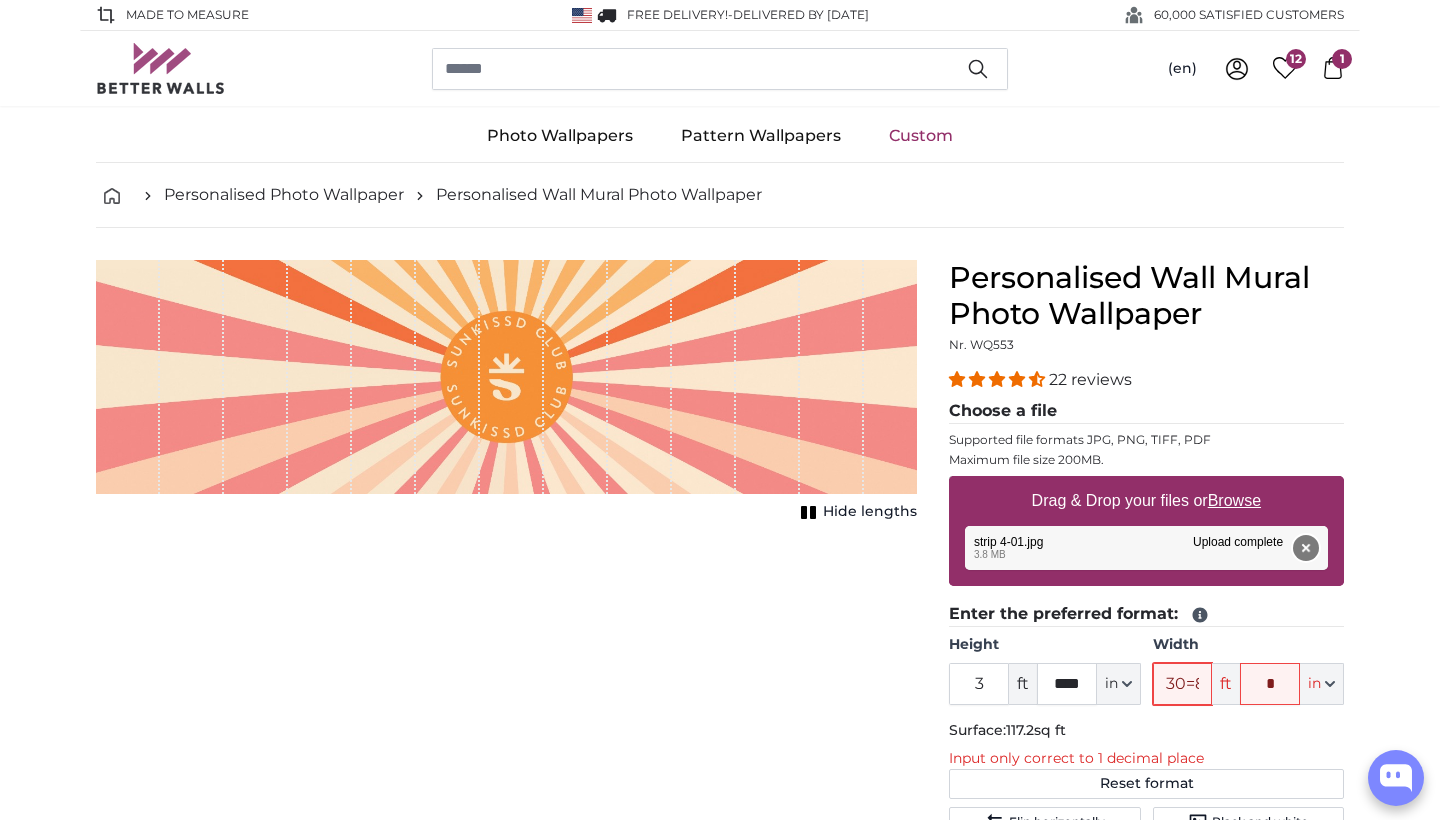 type on "30=8n" 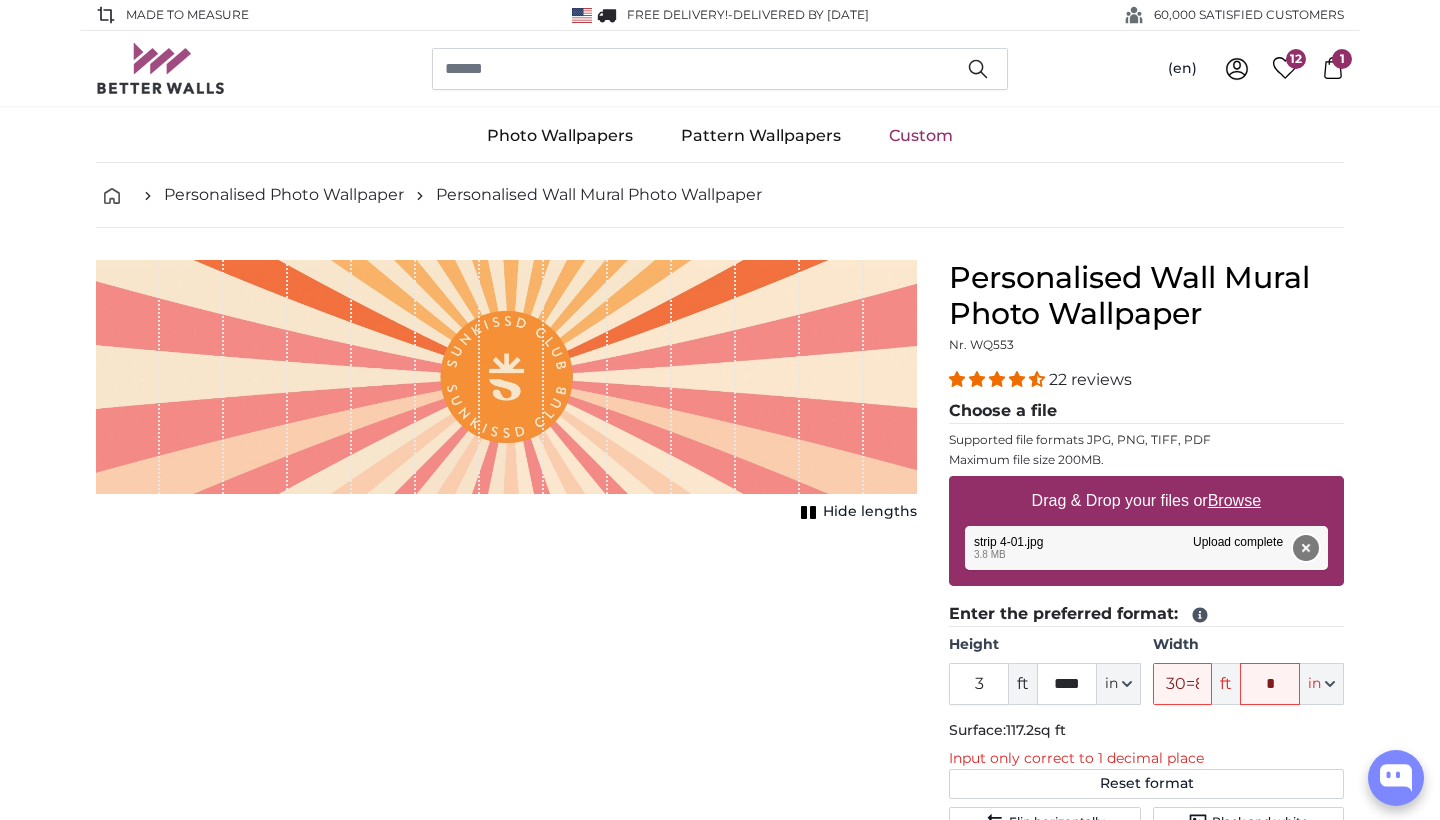 click on "Remove" at bounding box center [1306, 548] 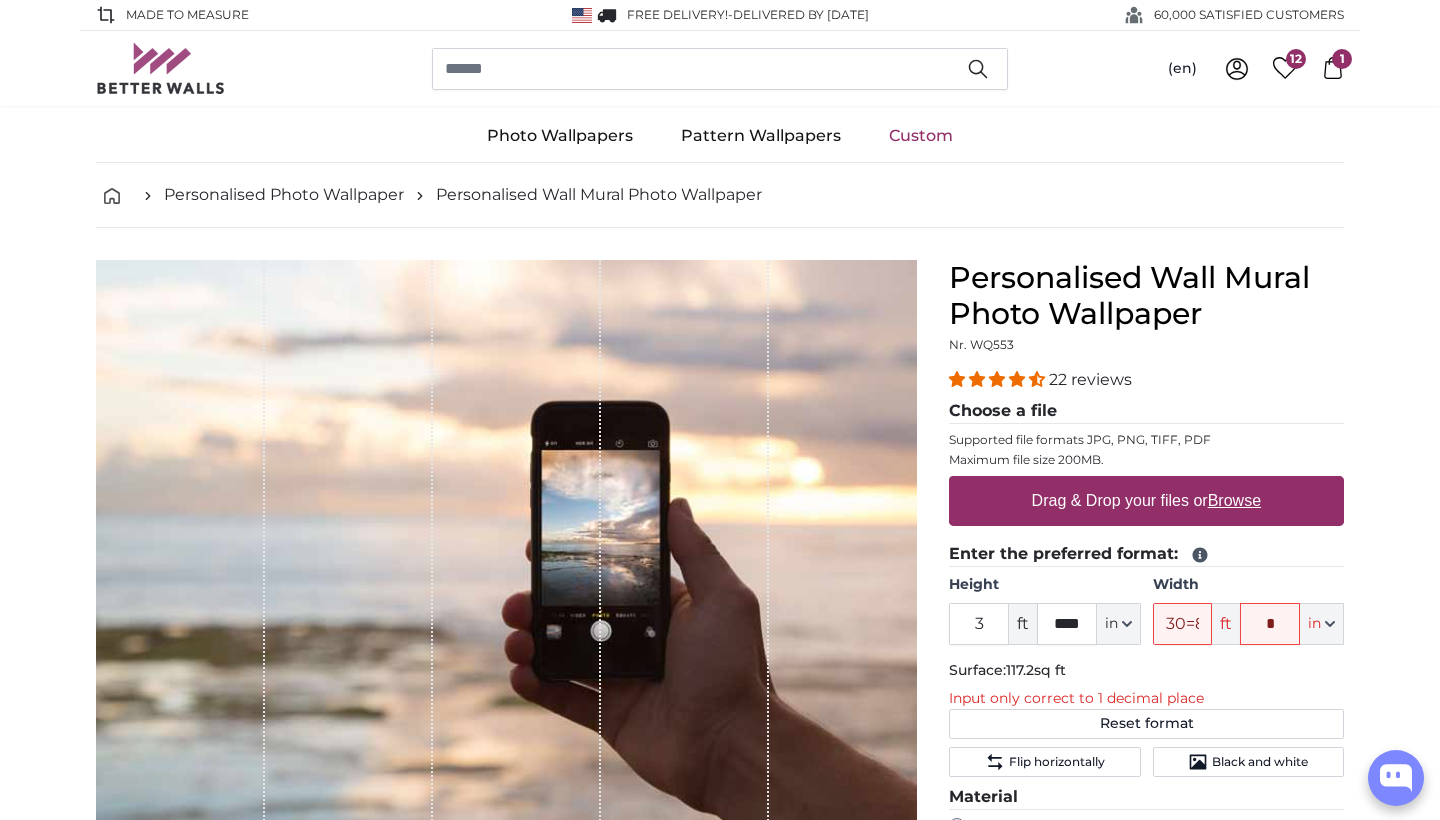 click on "Drag & Drop your files or  Browse" at bounding box center (1146, 501) 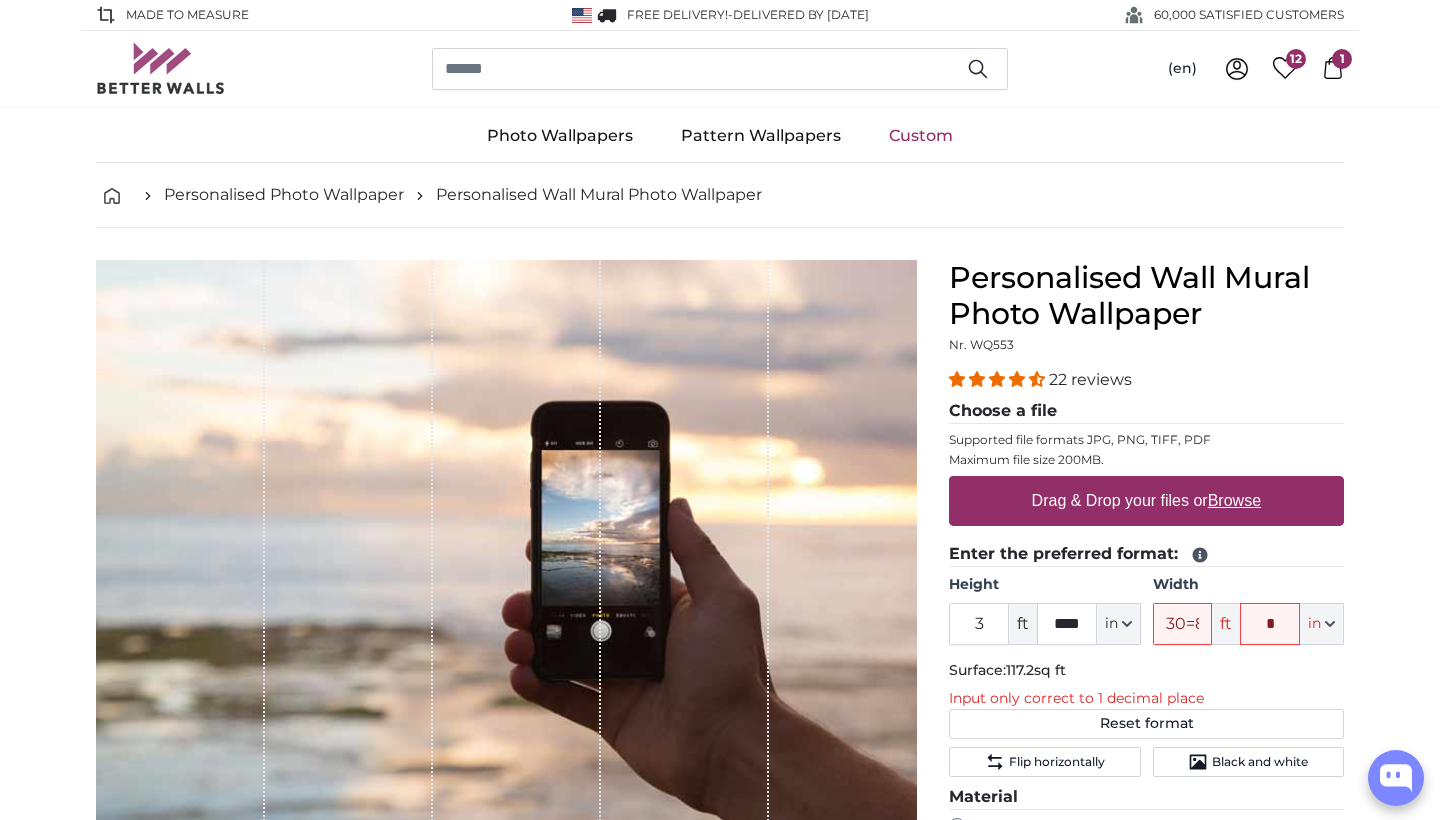type on "**********" 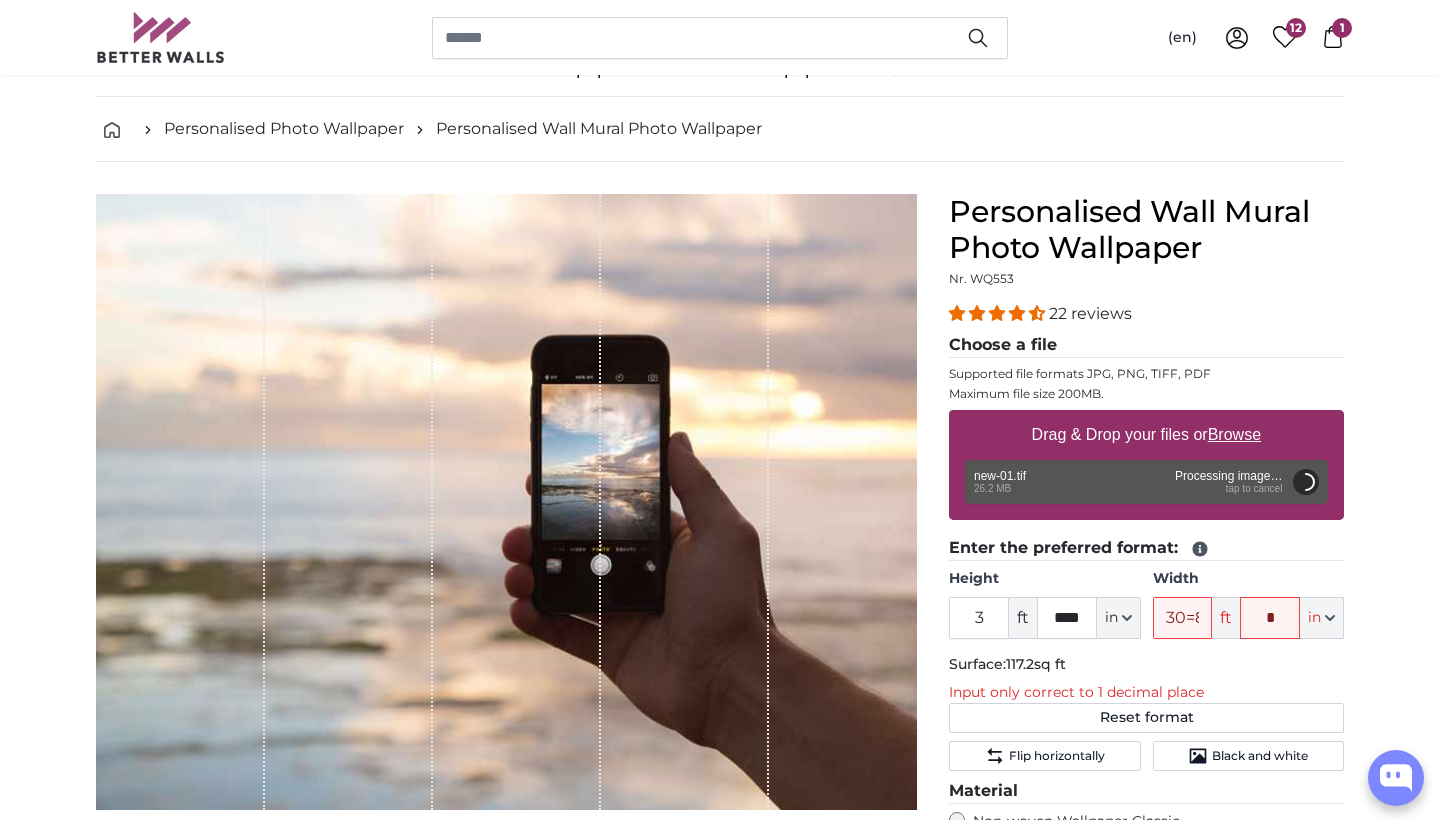 scroll, scrollTop: 69, scrollLeft: 0, axis: vertical 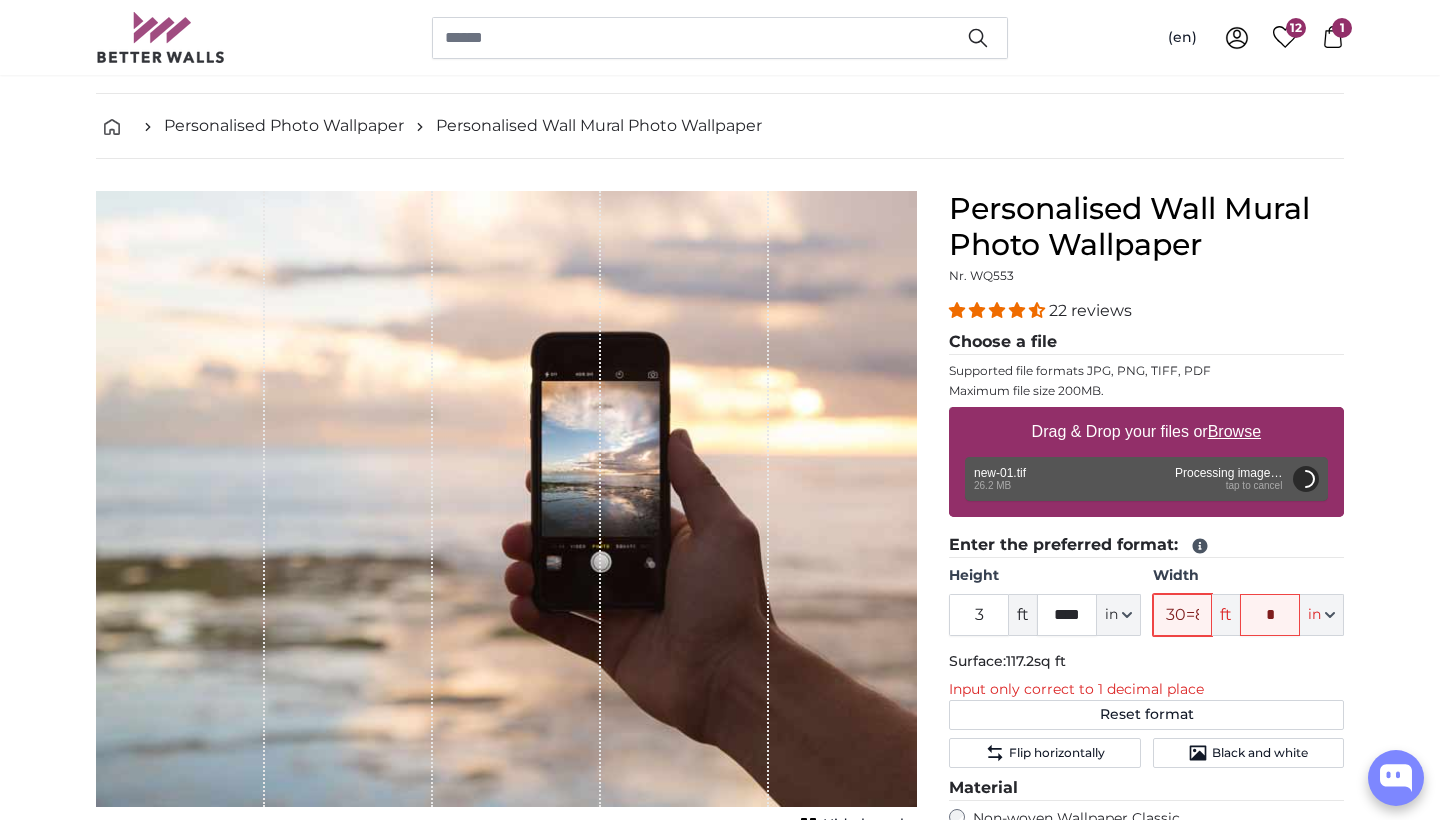 click on "30=8n" at bounding box center [1183, 615] 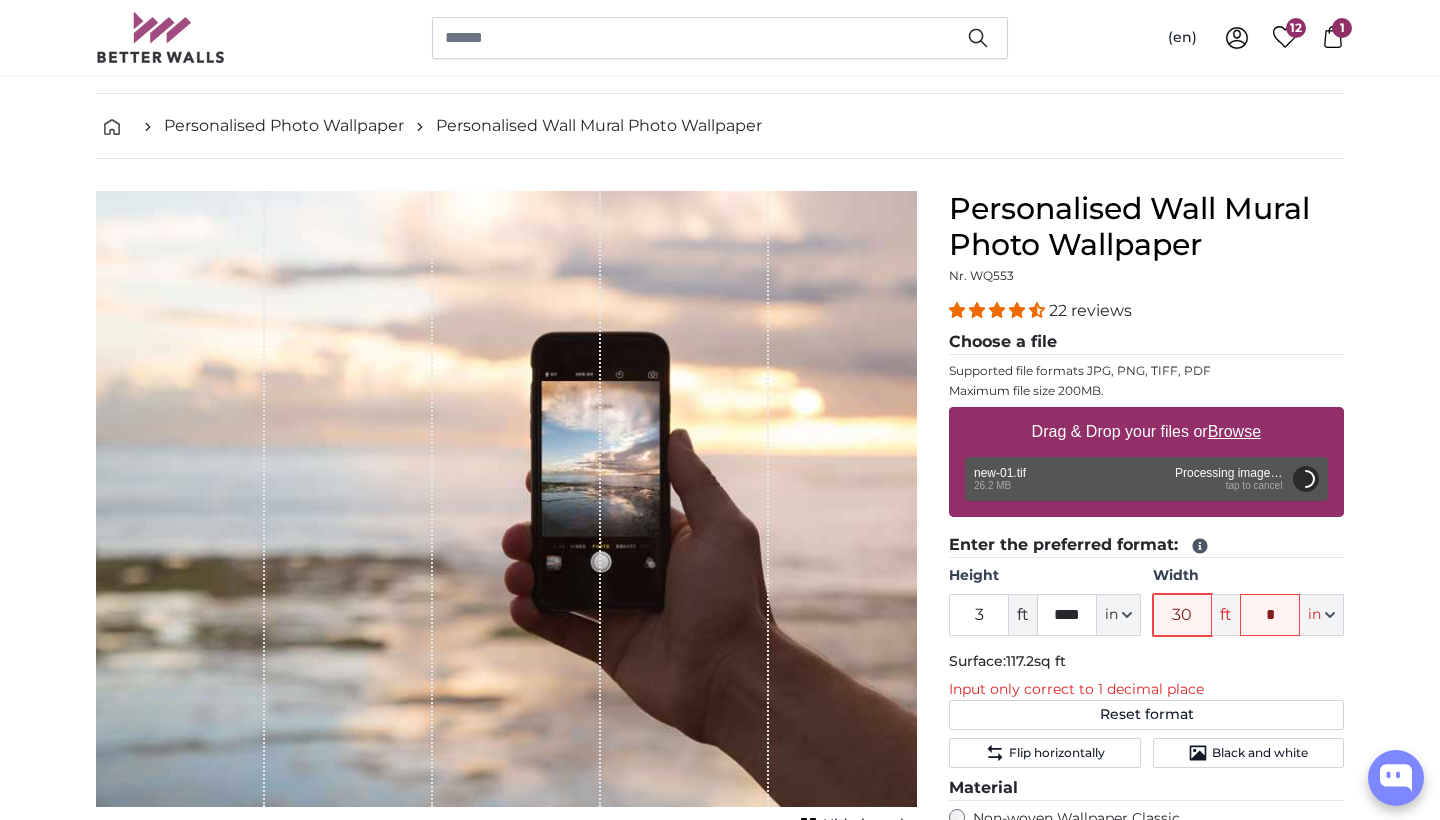 type on "3" 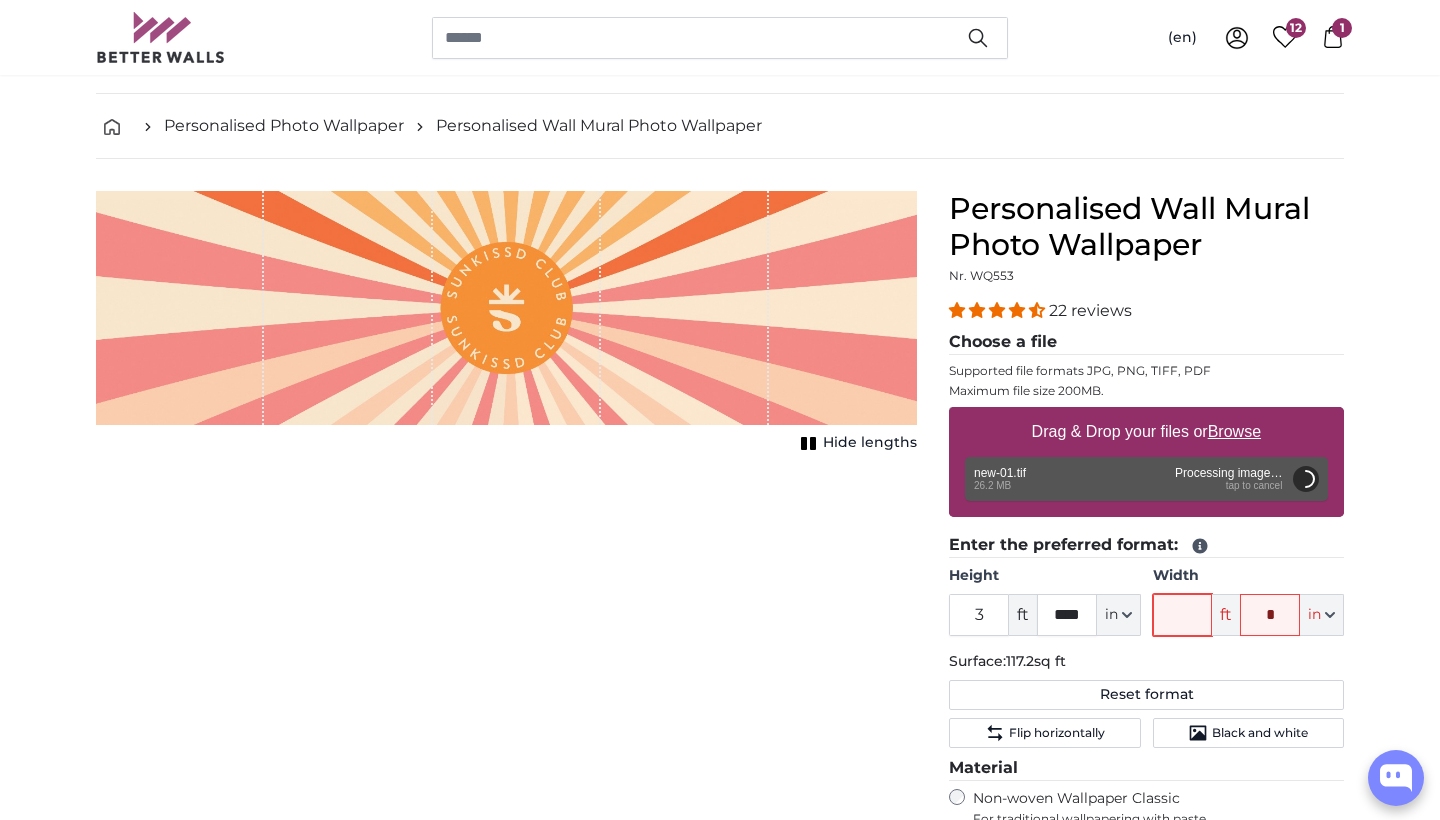 type 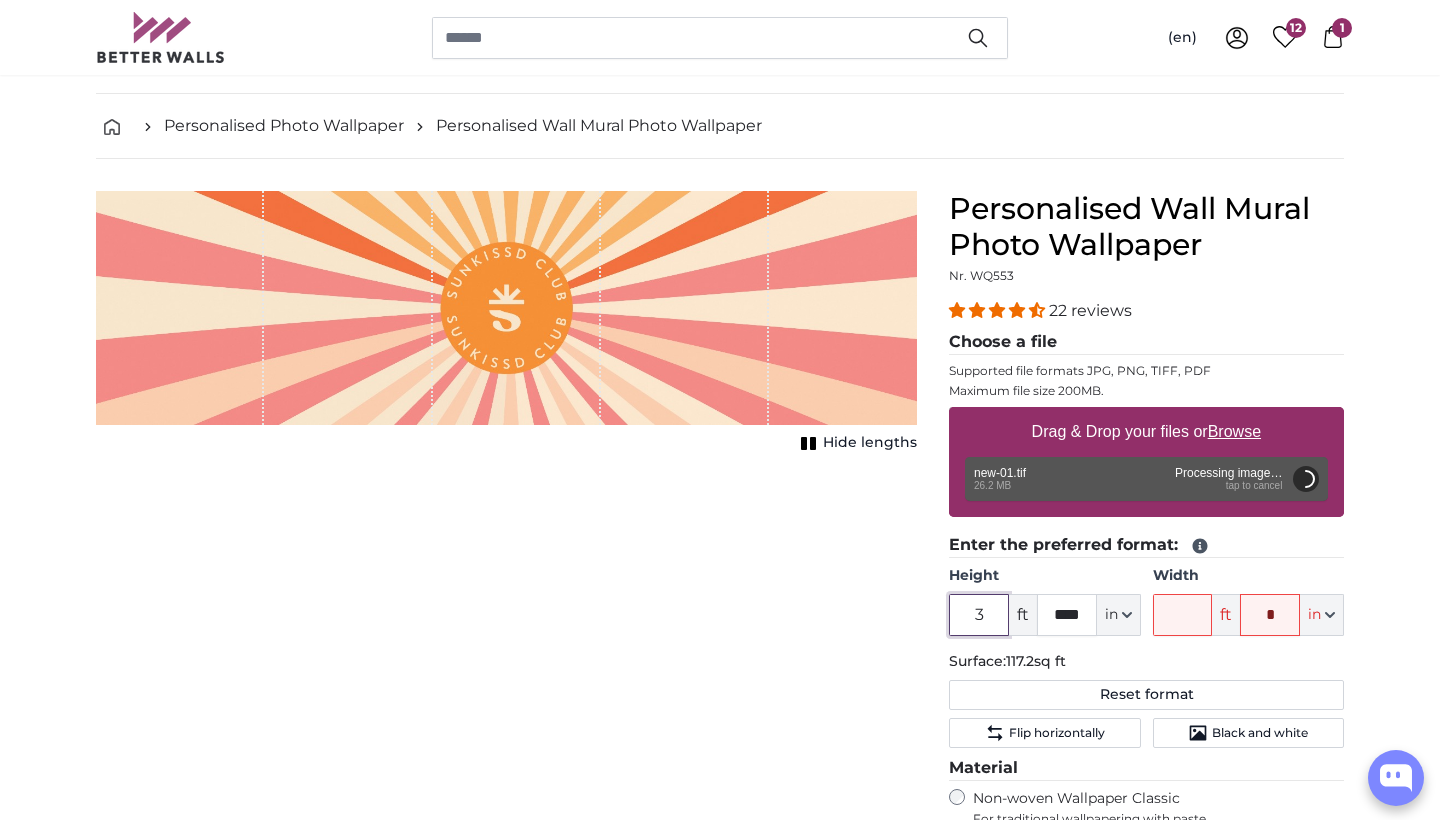 click on "3" at bounding box center (979, 615) 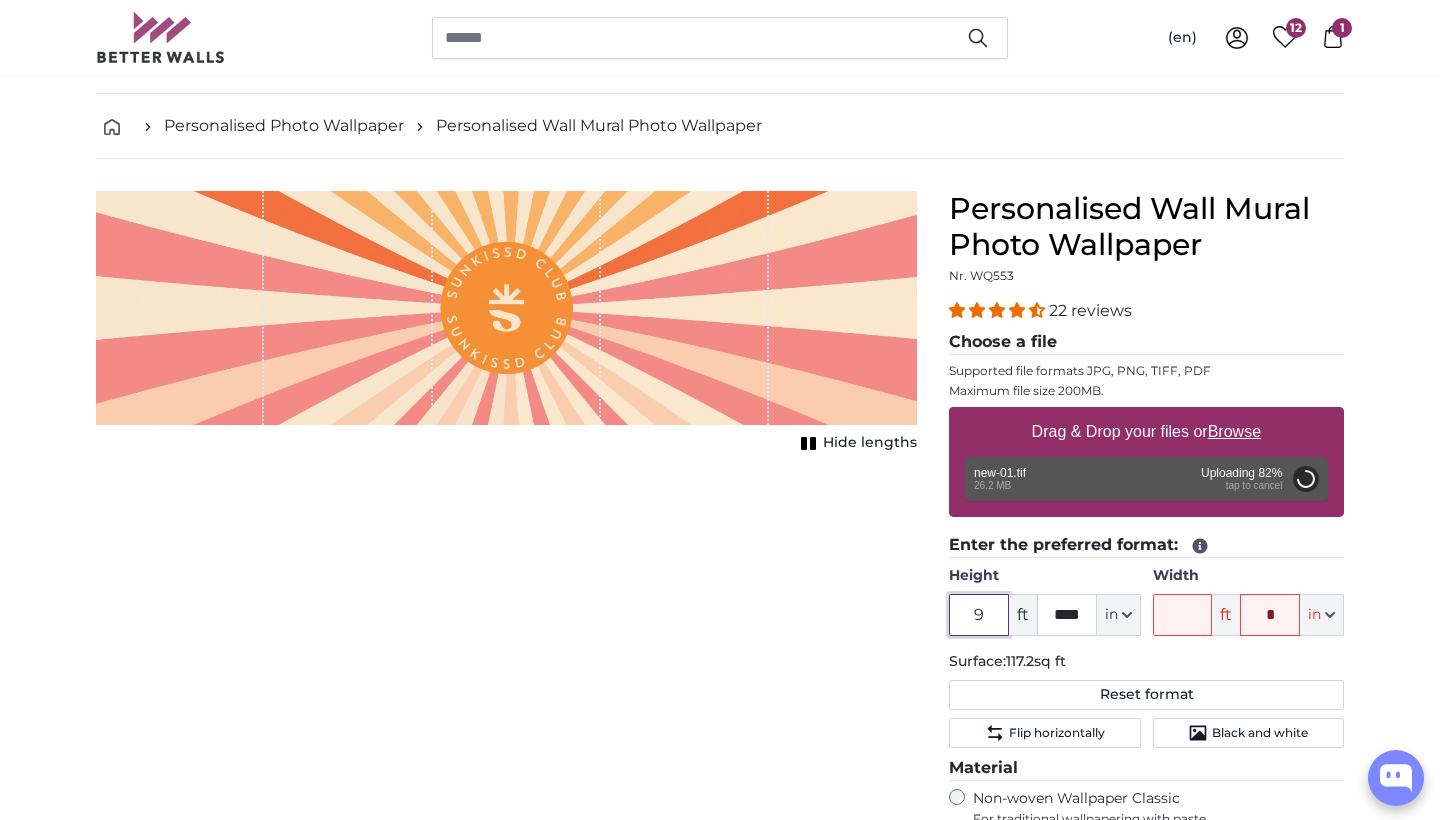 type on "3" 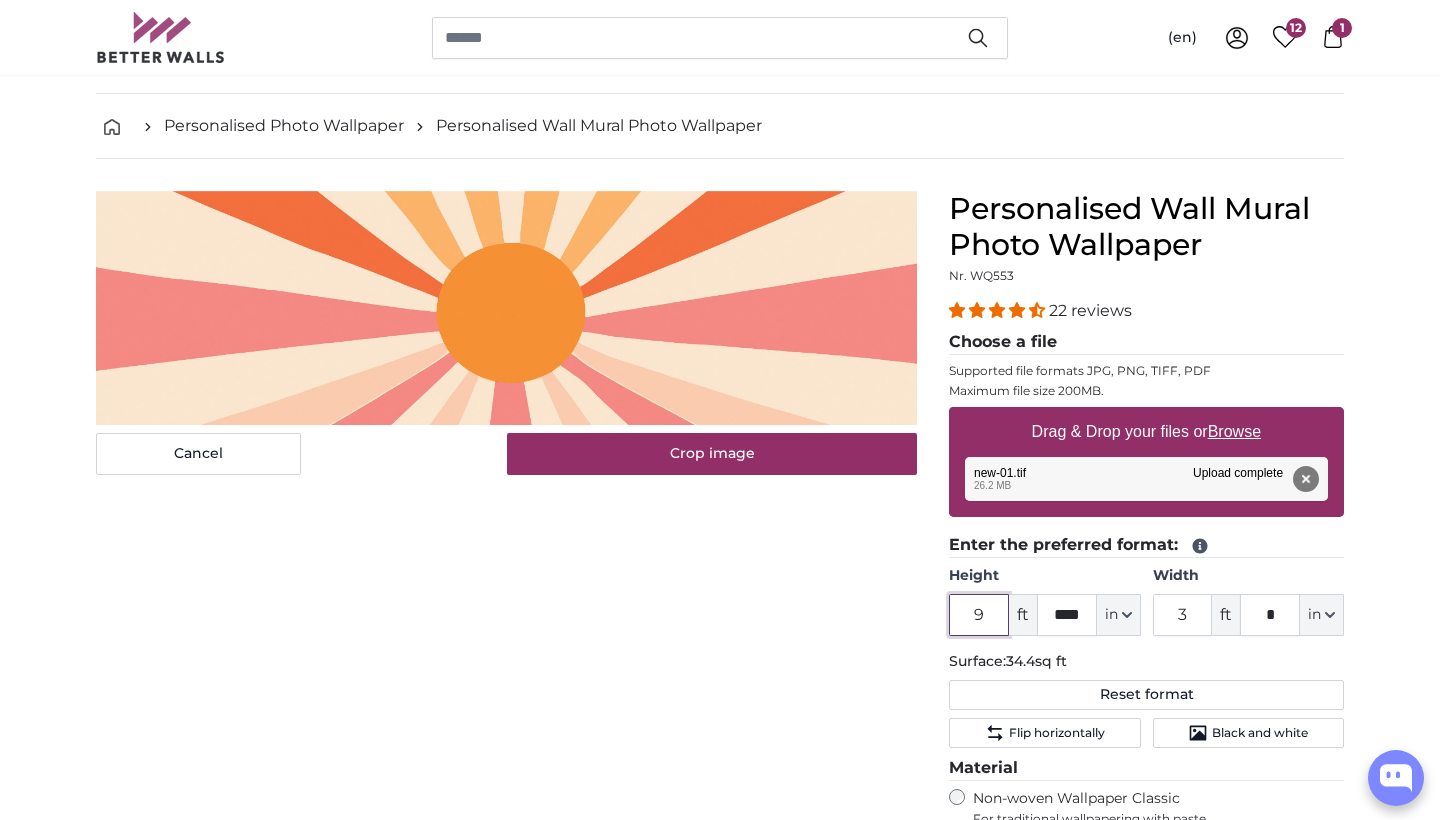 type on "9" 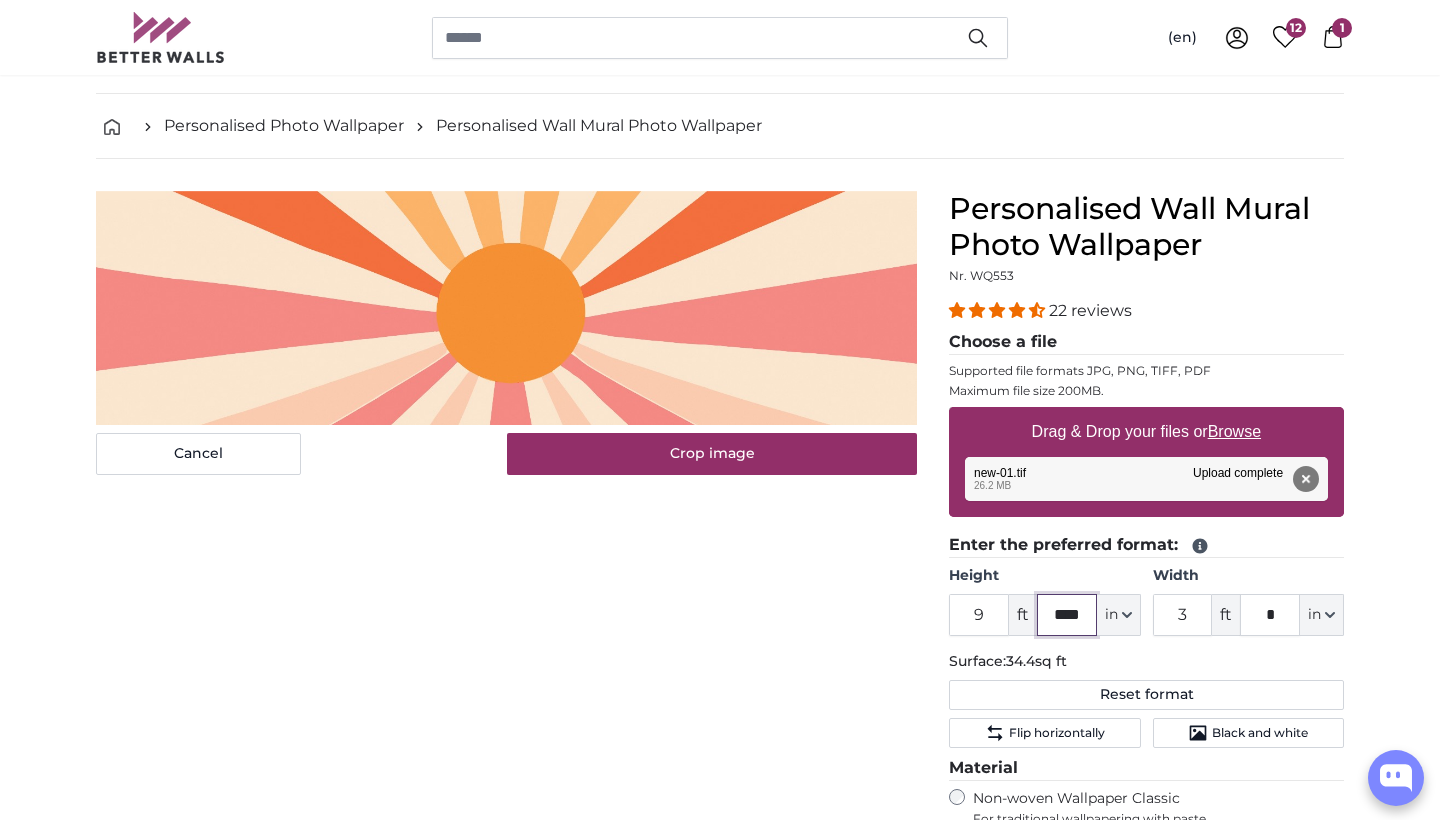 click on "****" 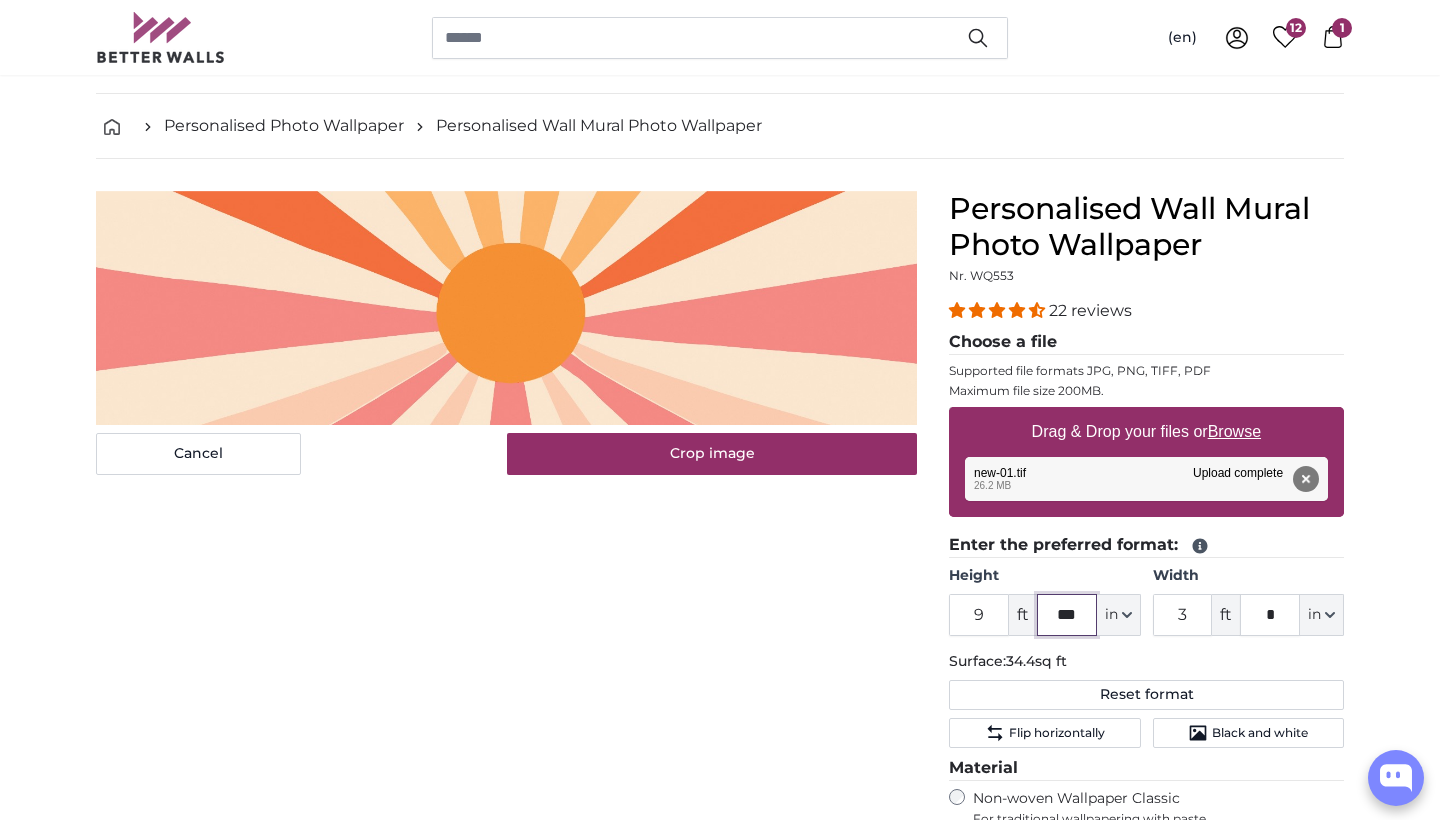 type on "***" 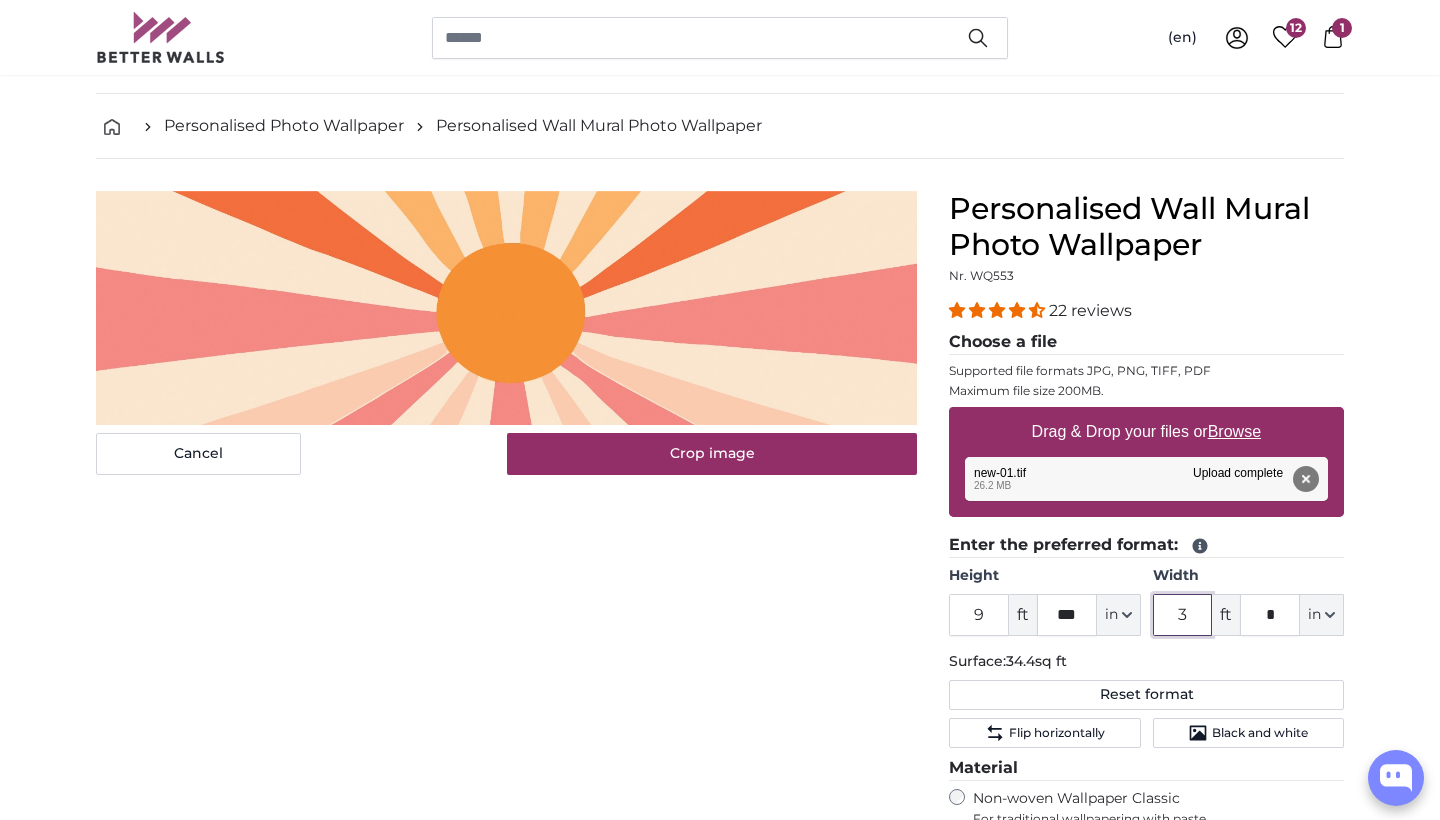 click on "3" at bounding box center (1183, 615) 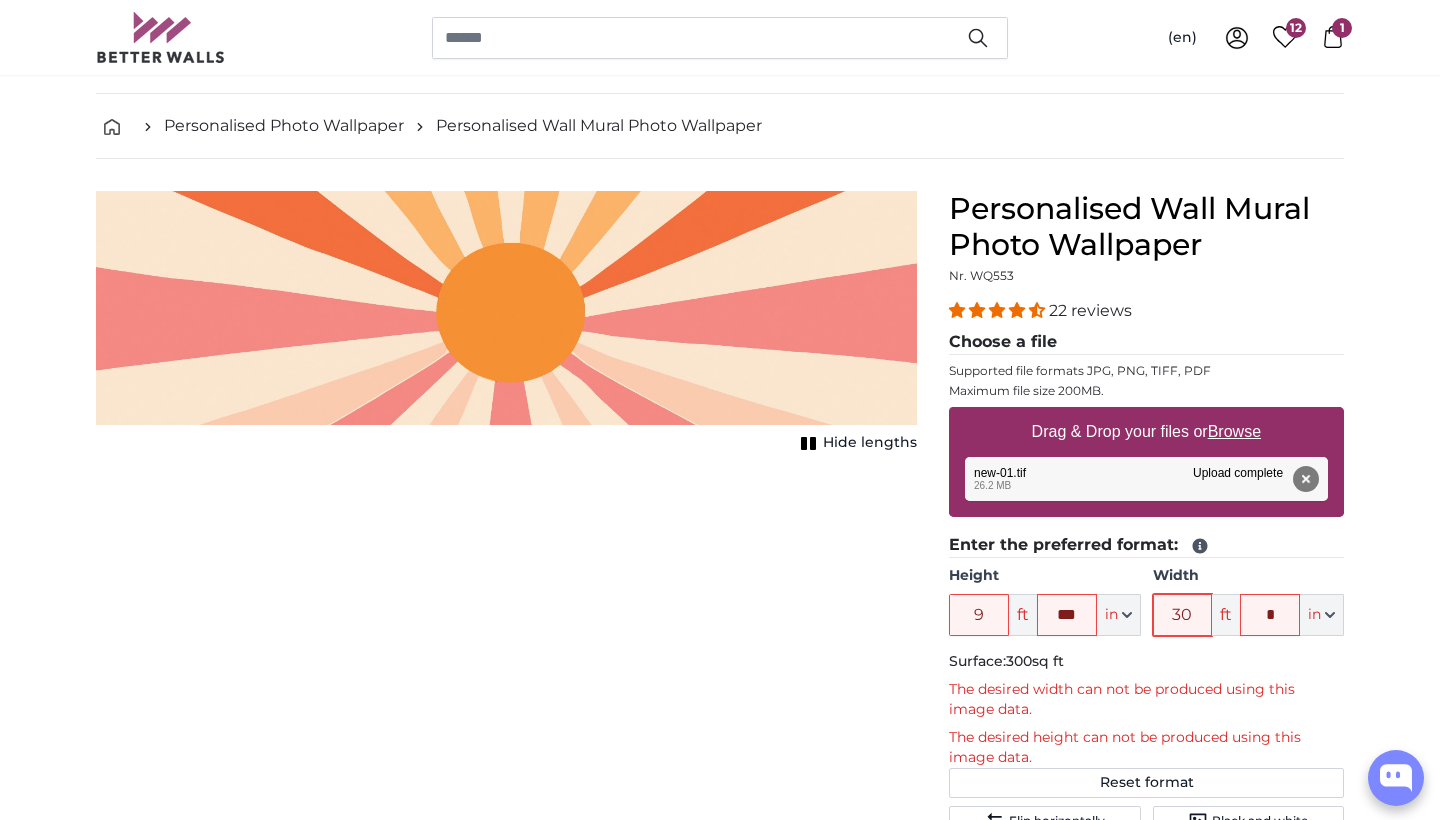 type on "3" 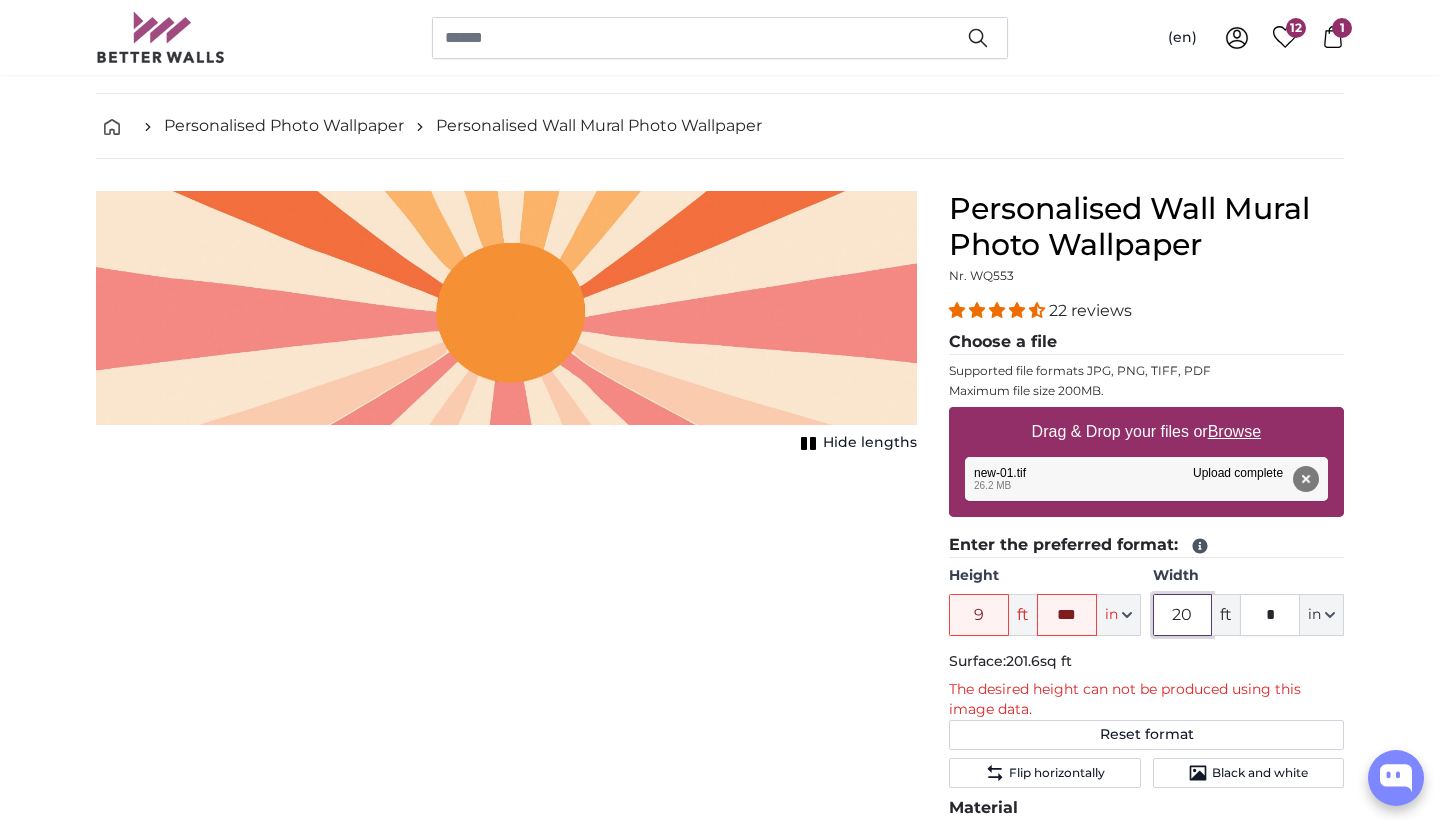 type on "2" 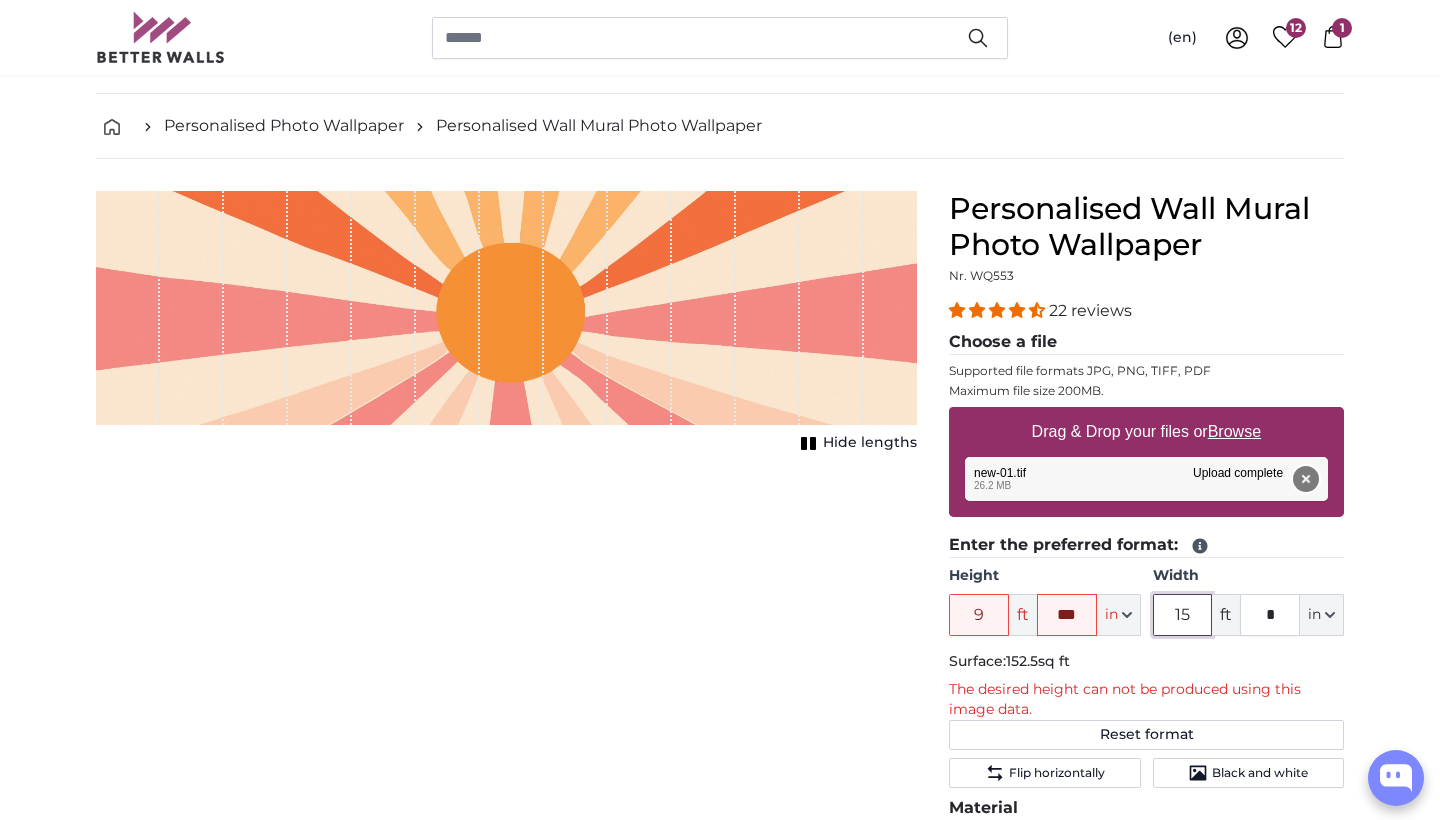 type on "15" 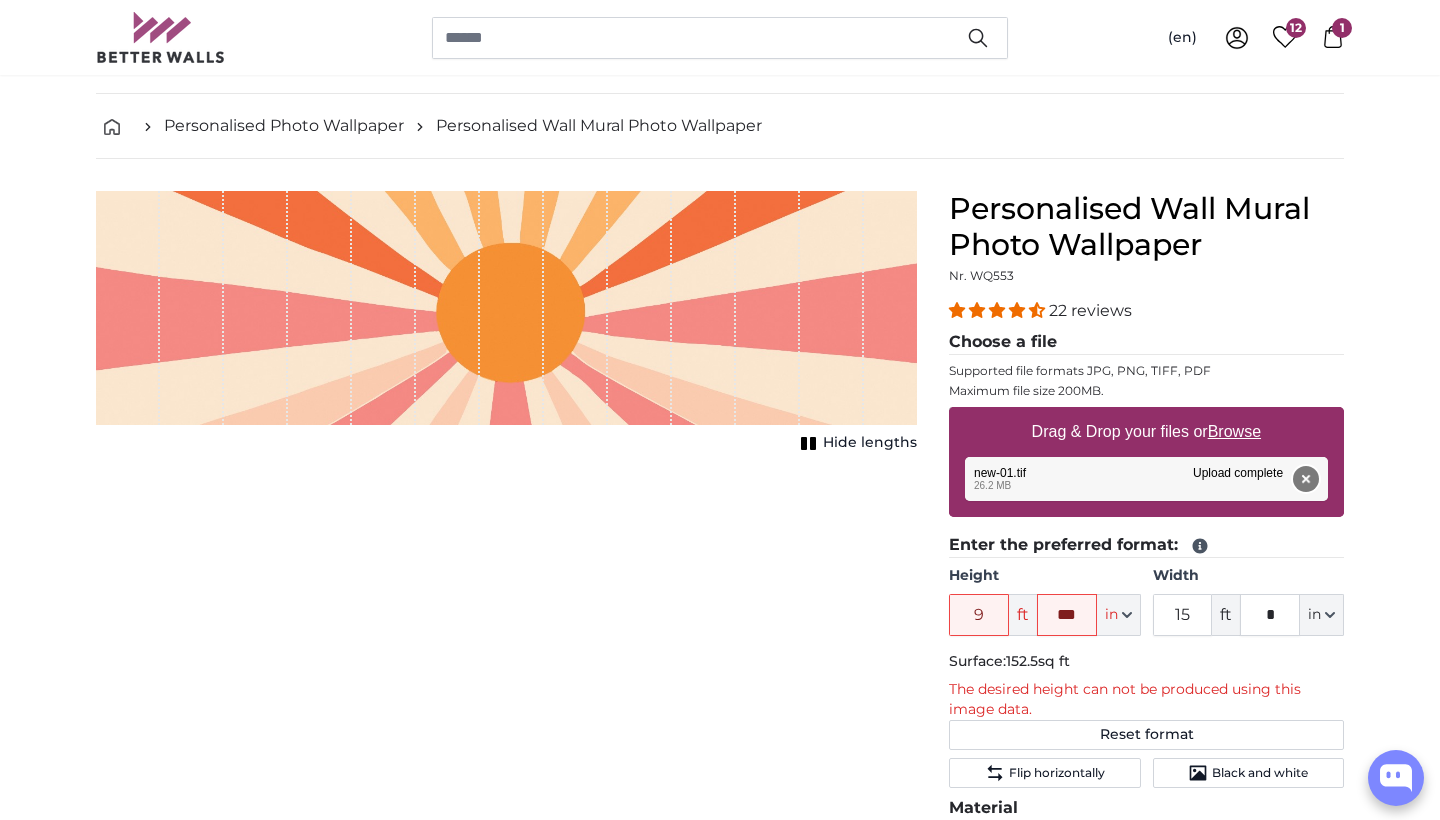 click on "Remove" at bounding box center [1306, 479] 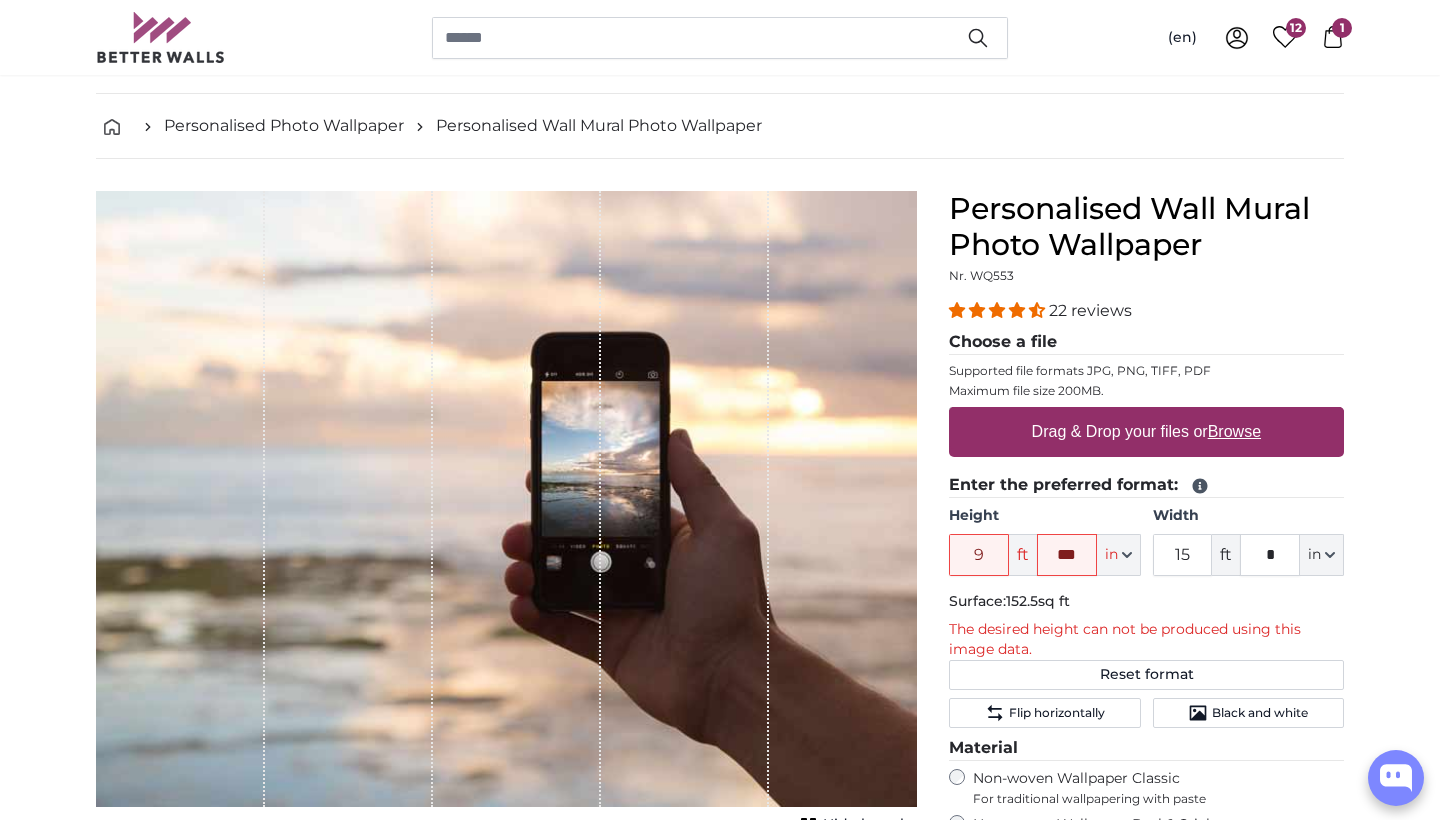click on "Drag & Drop your files or  Browse" at bounding box center [1146, 432] 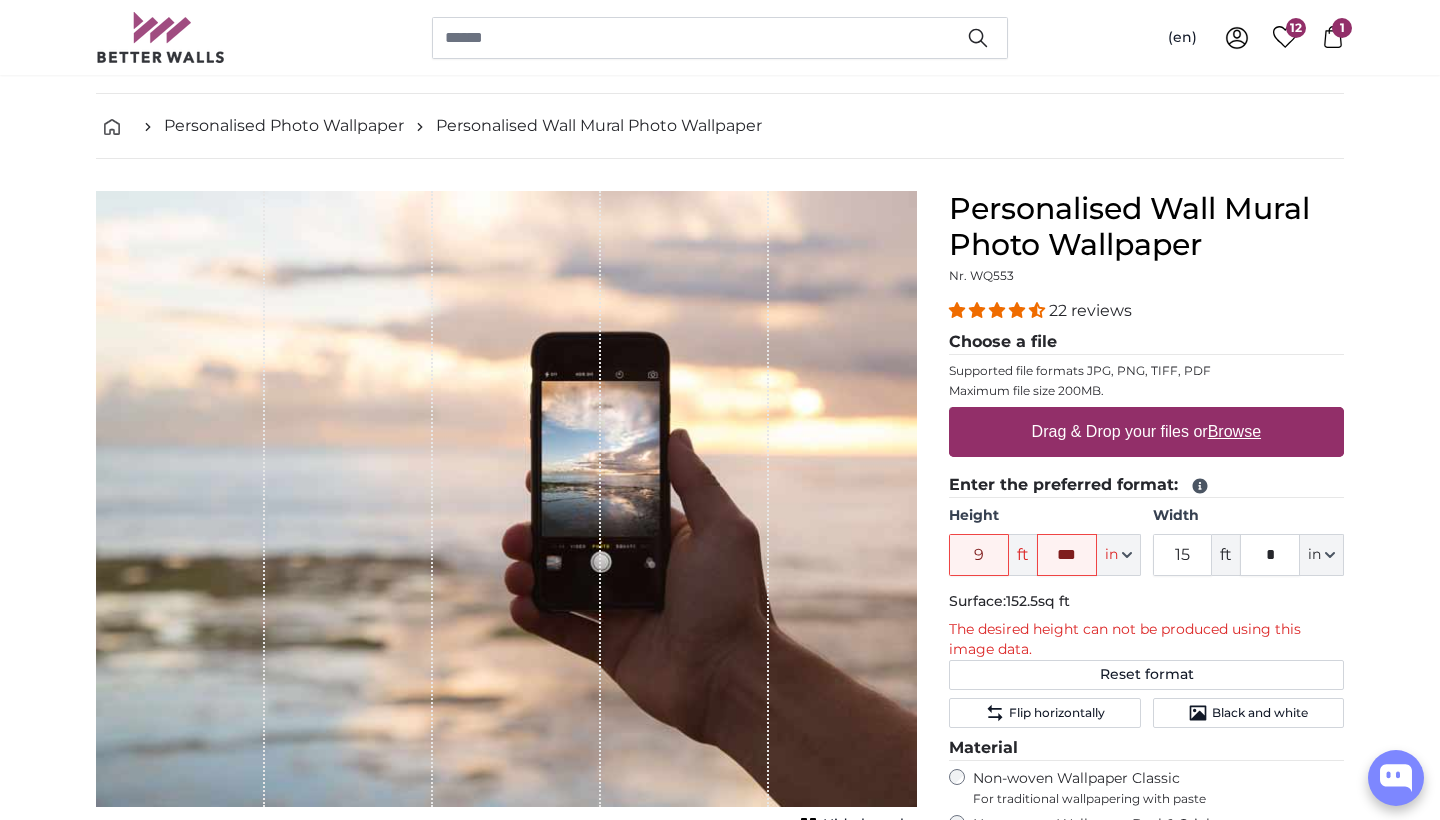 type on "**********" 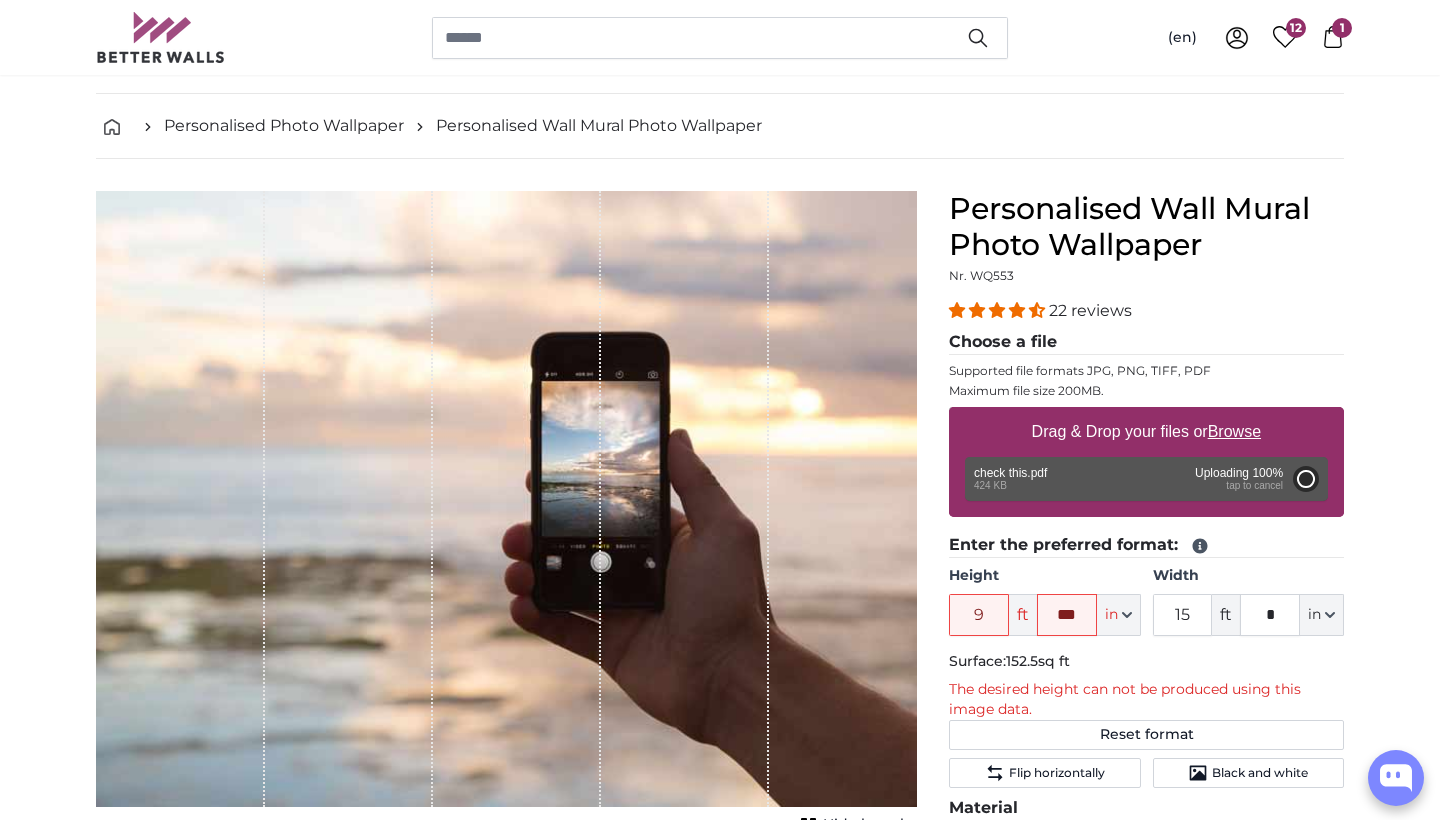 type on "****" 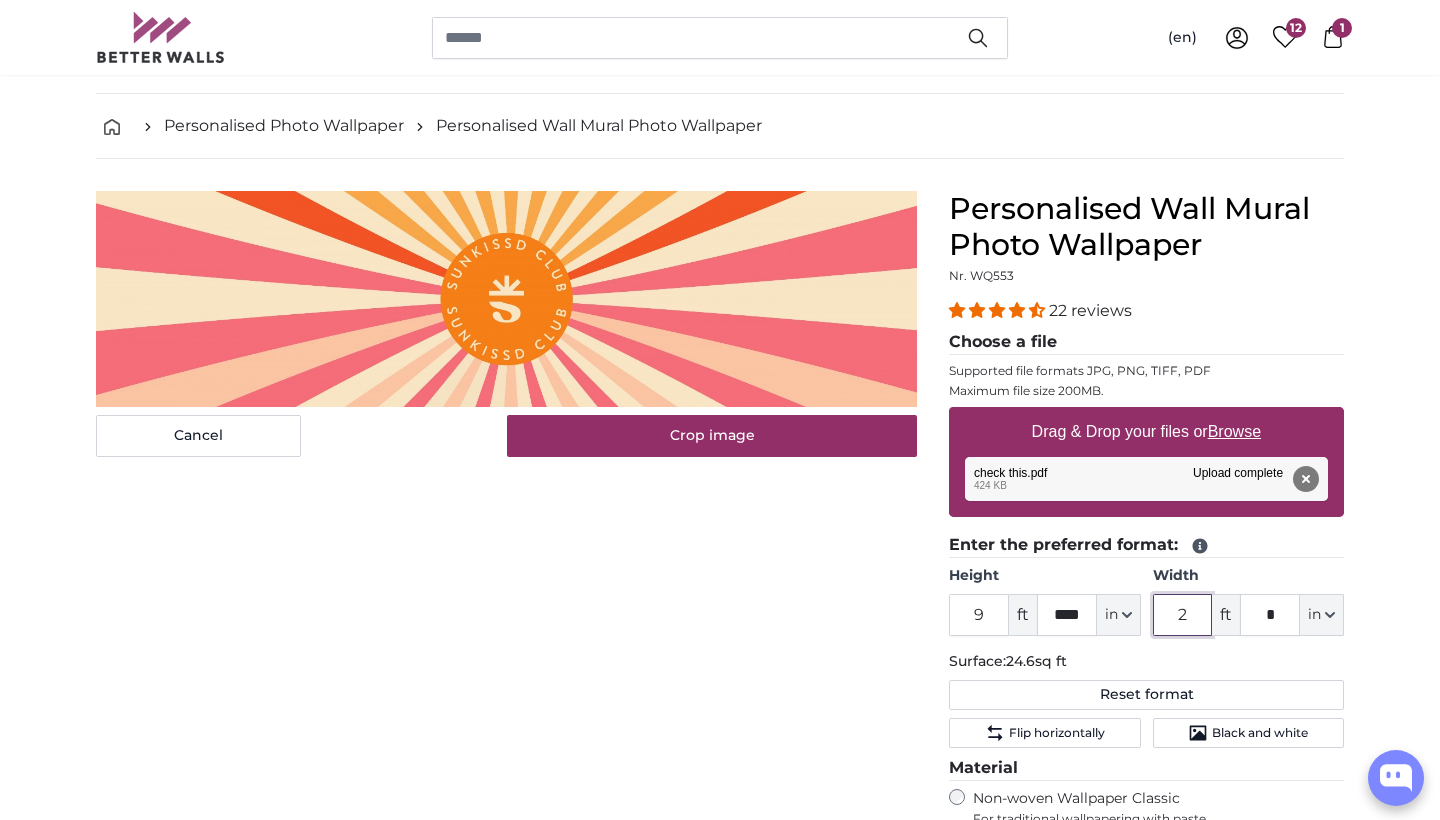 click on "2" at bounding box center [1183, 615] 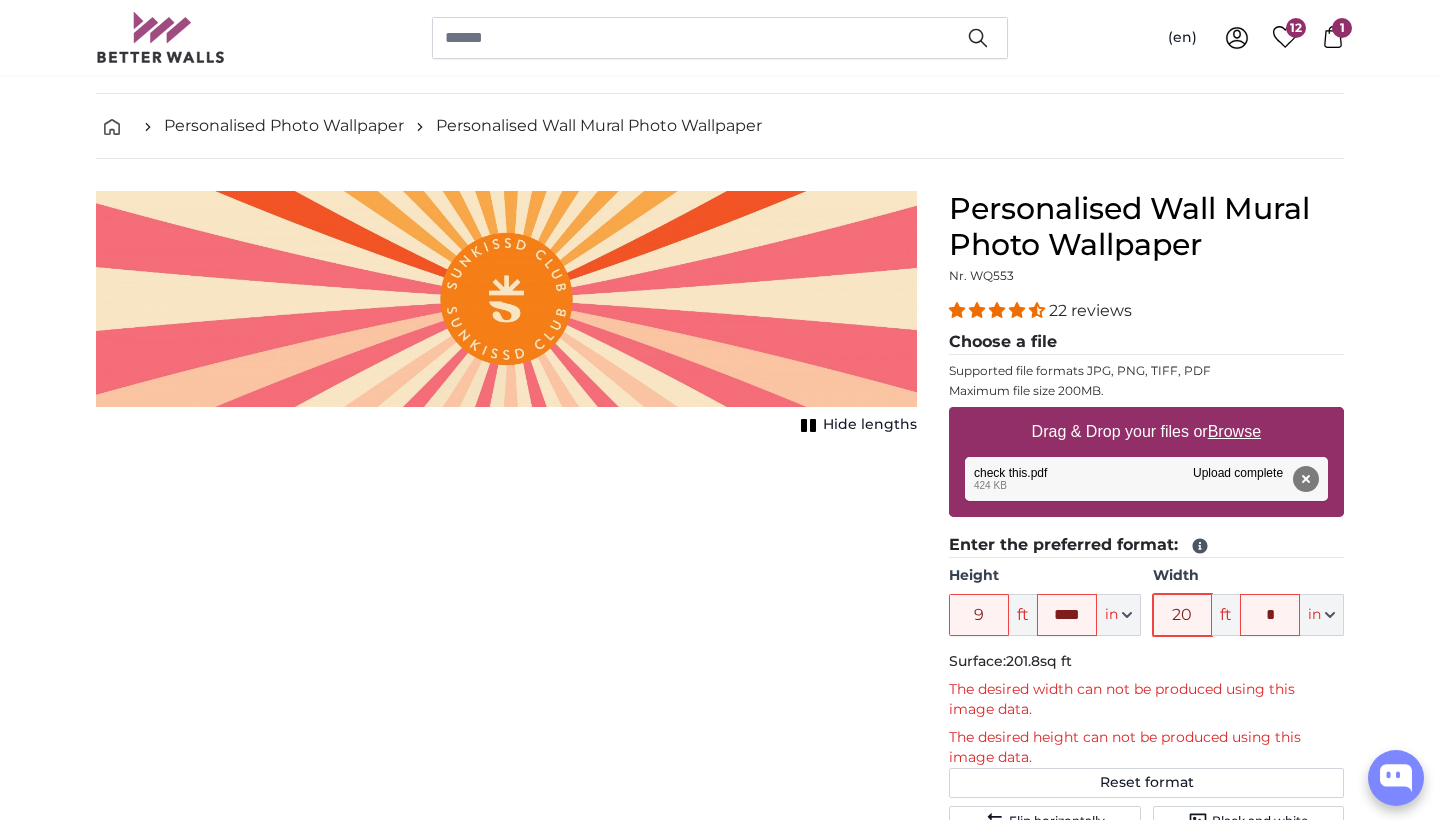 type on "2" 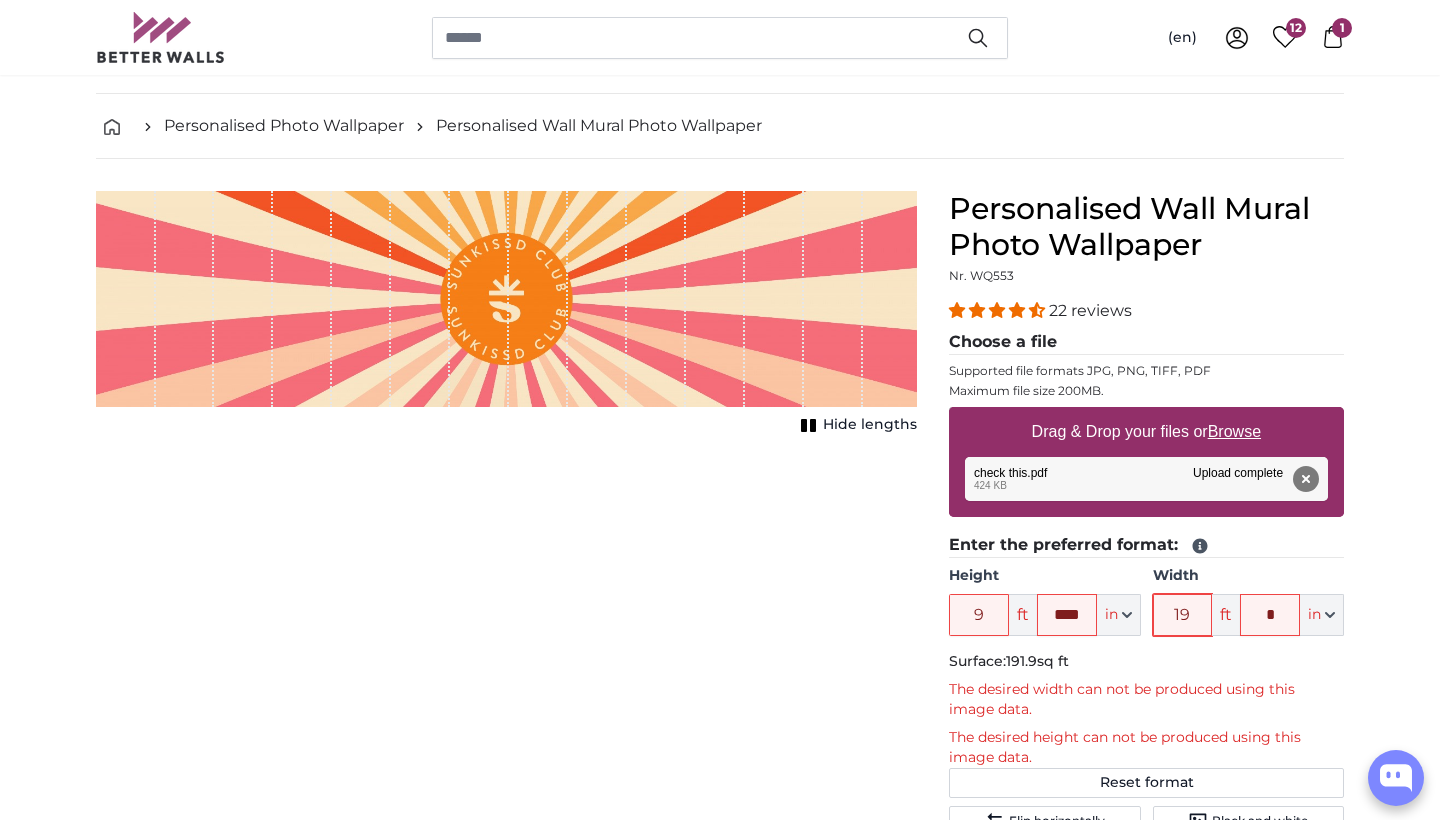 type on "1" 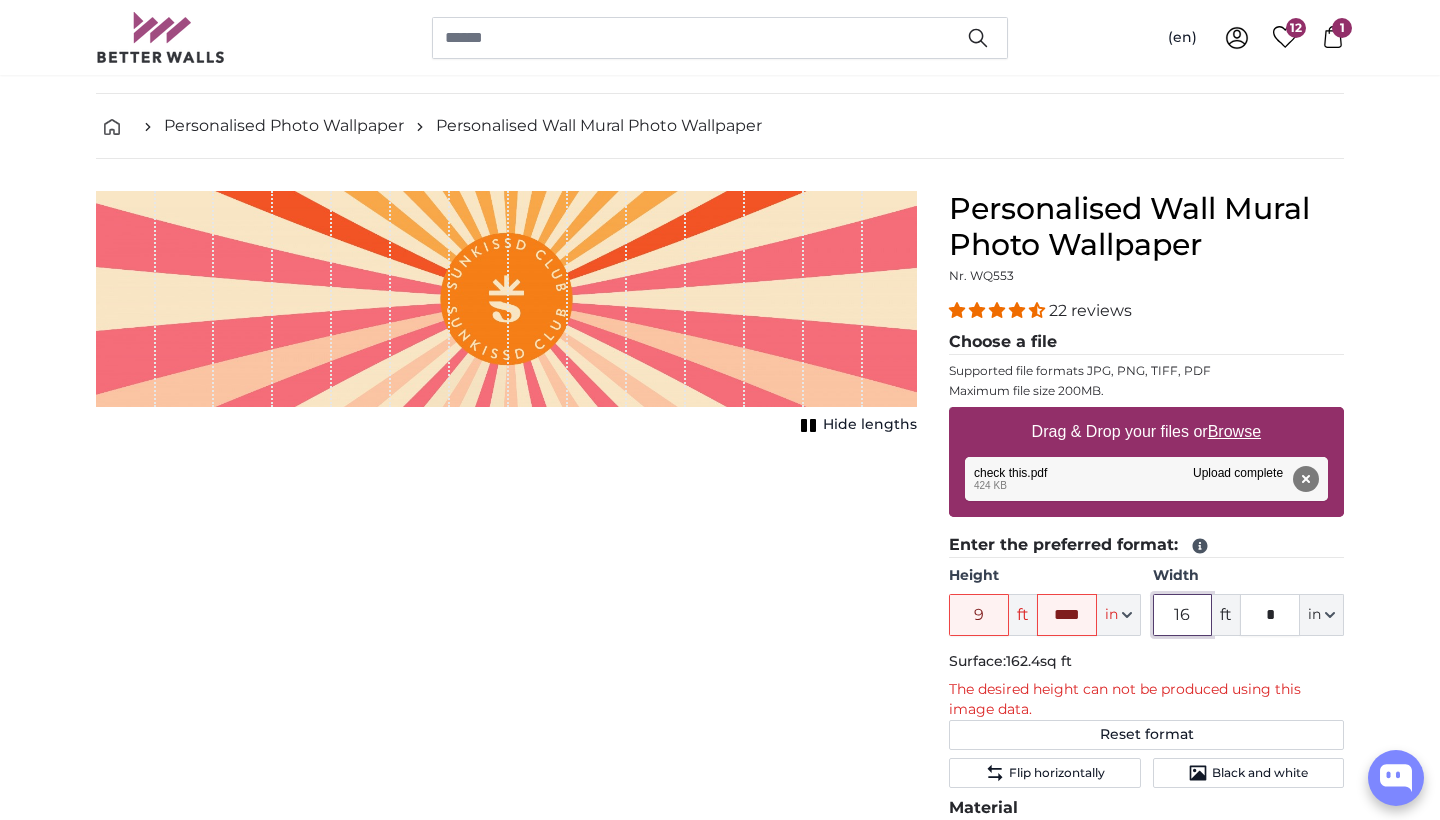 type on "1" 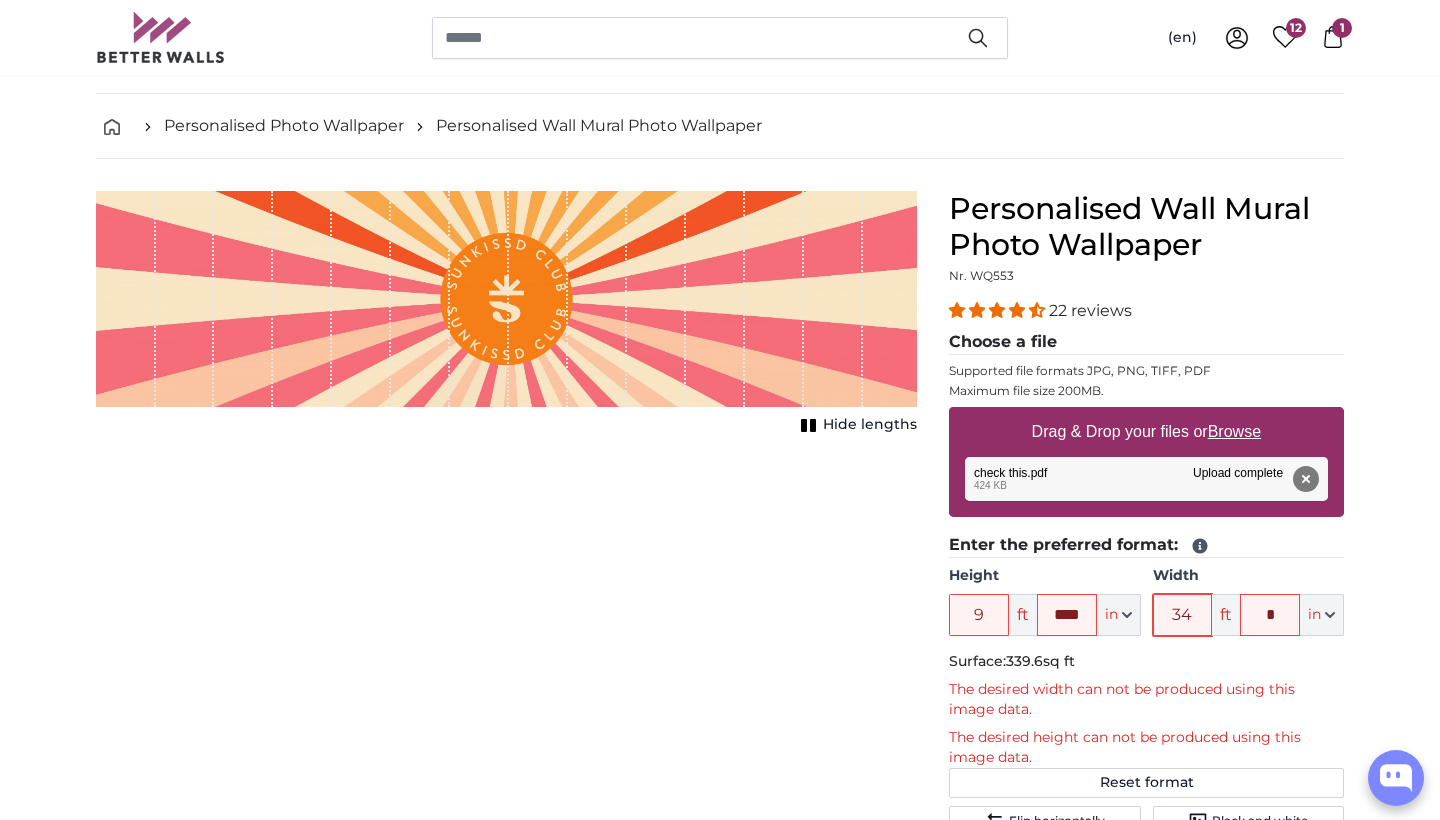 type on "34" 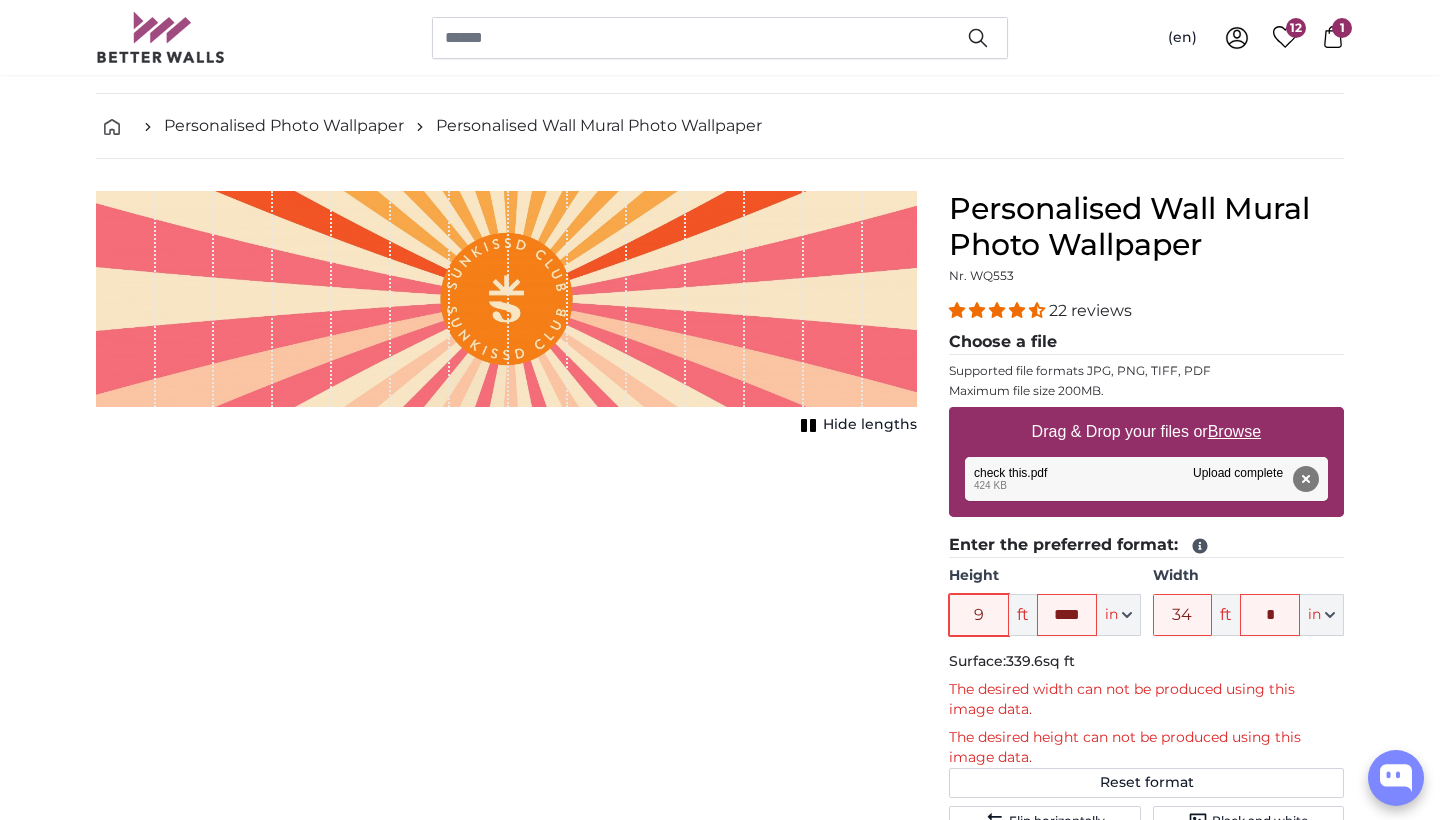 click on "9" at bounding box center [979, 615] 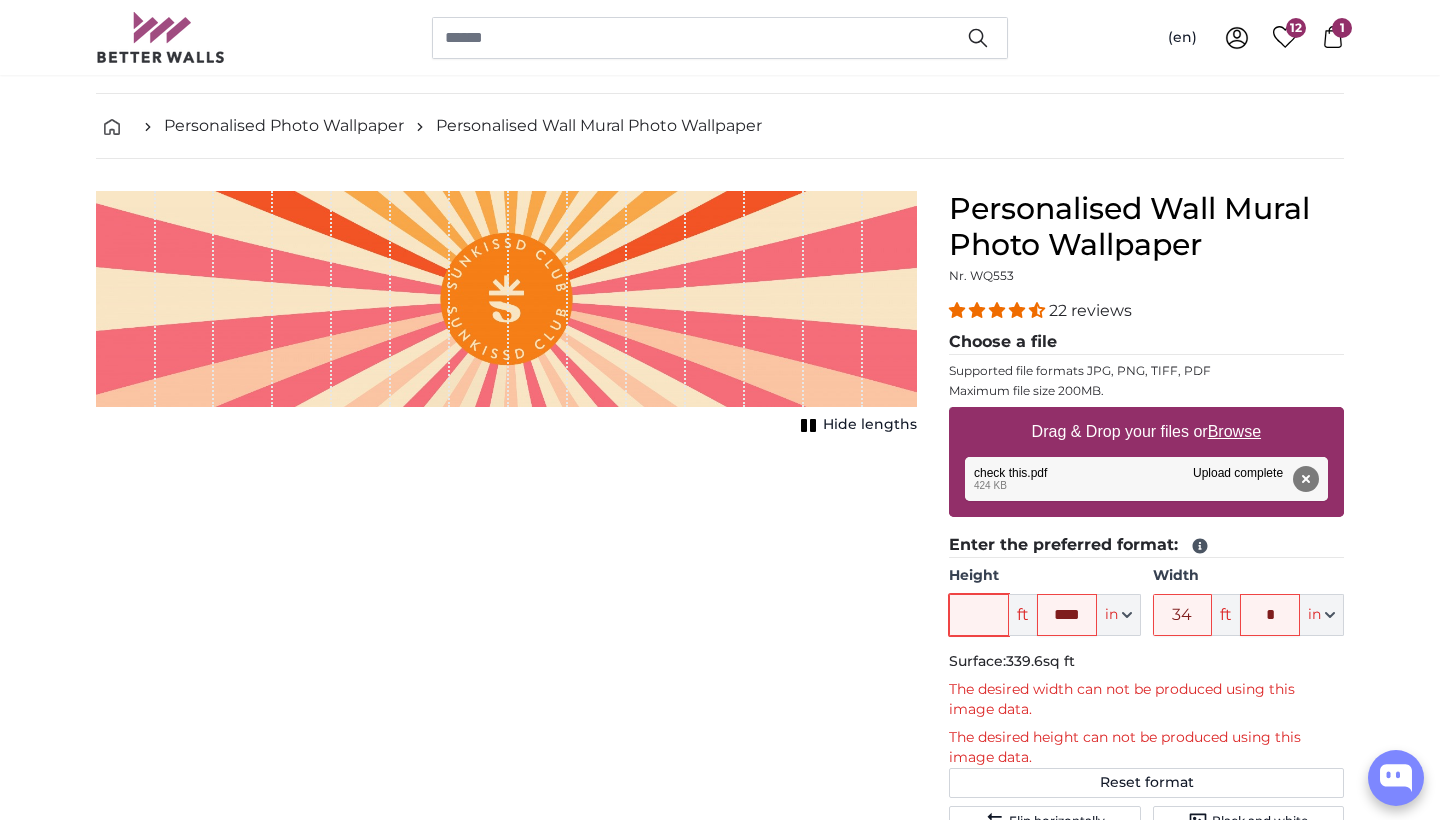 type on "8" 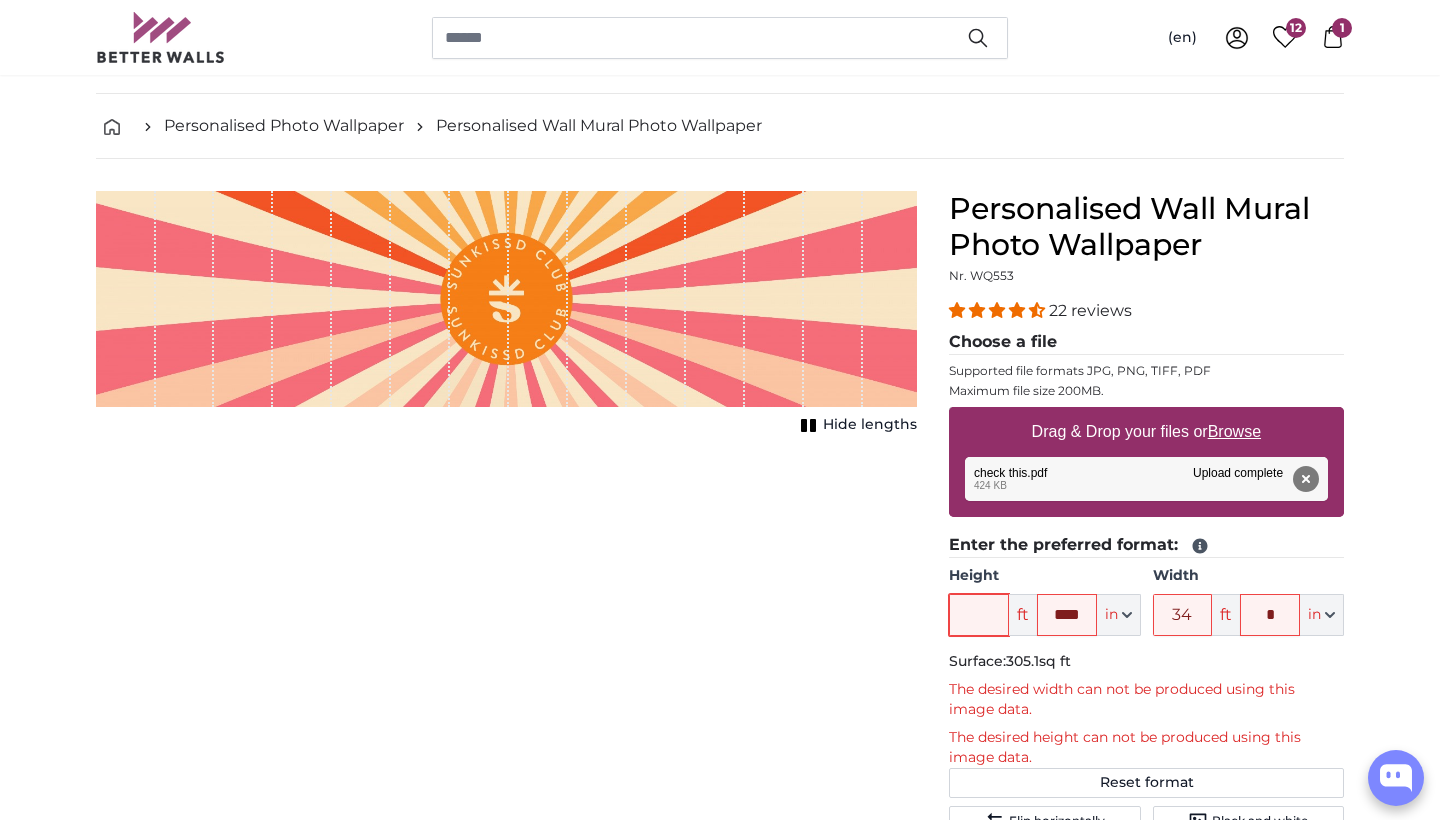 type on "6" 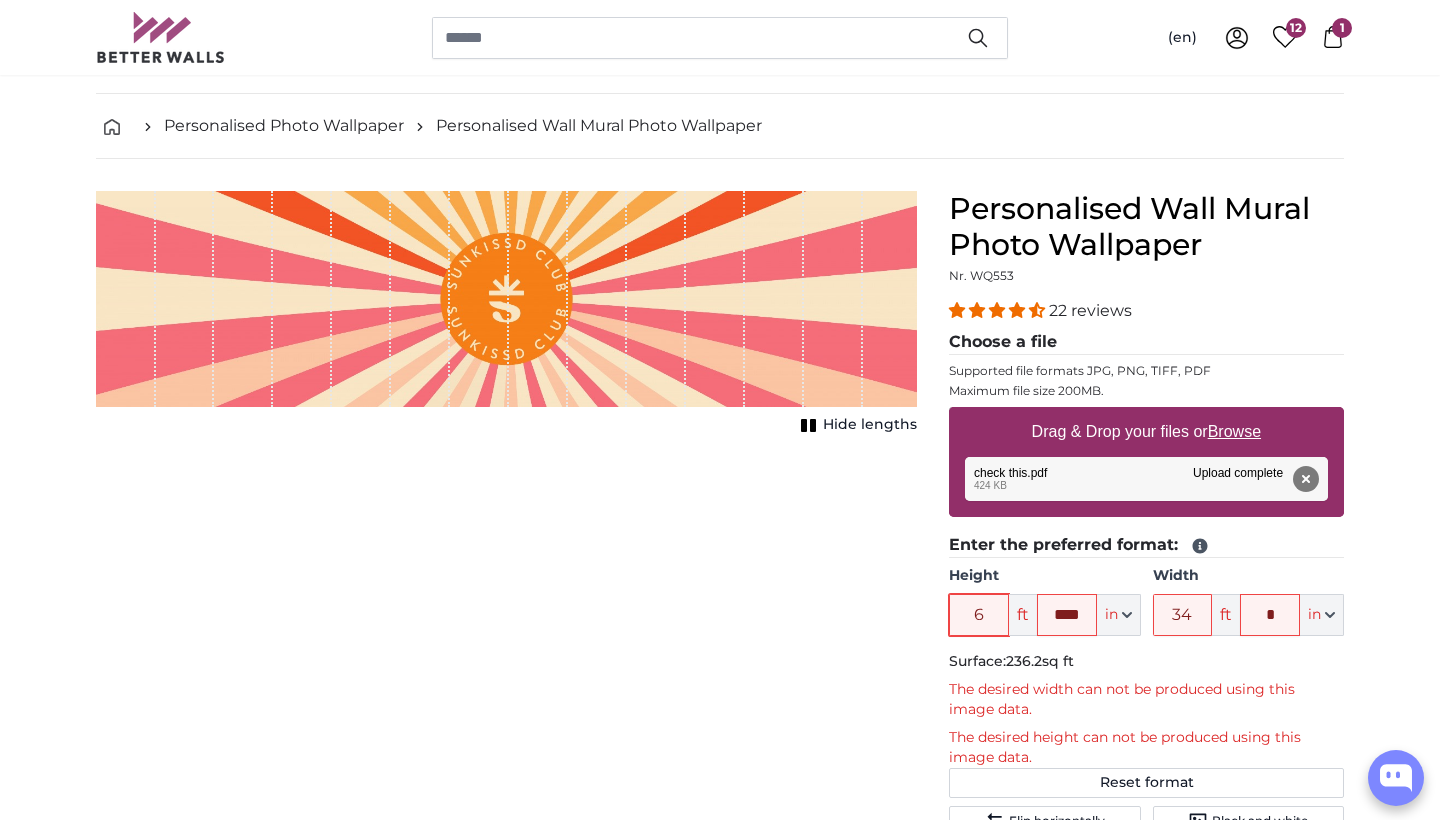 click on "6" at bounding box center (979, 615) 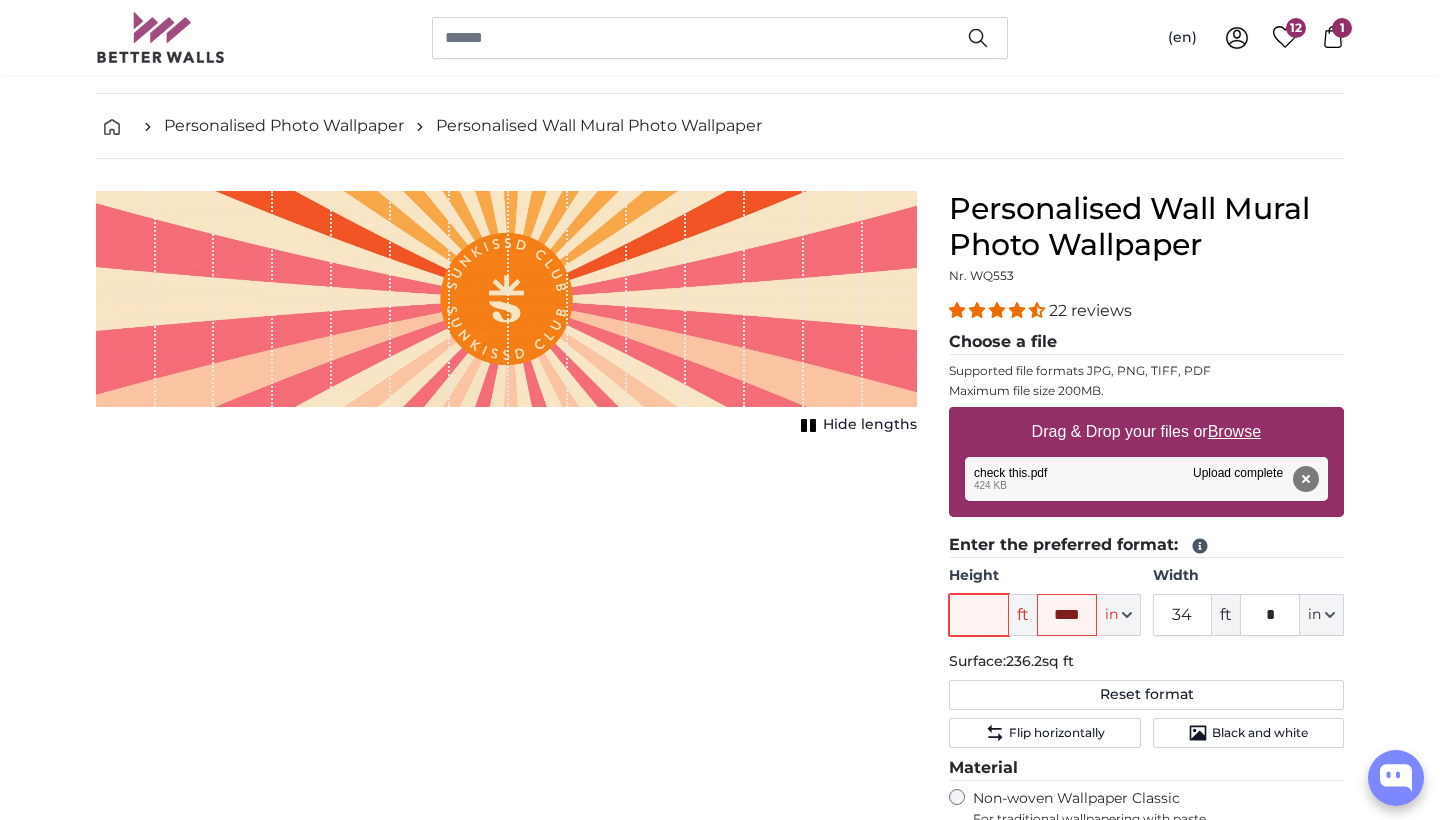 type on "4" 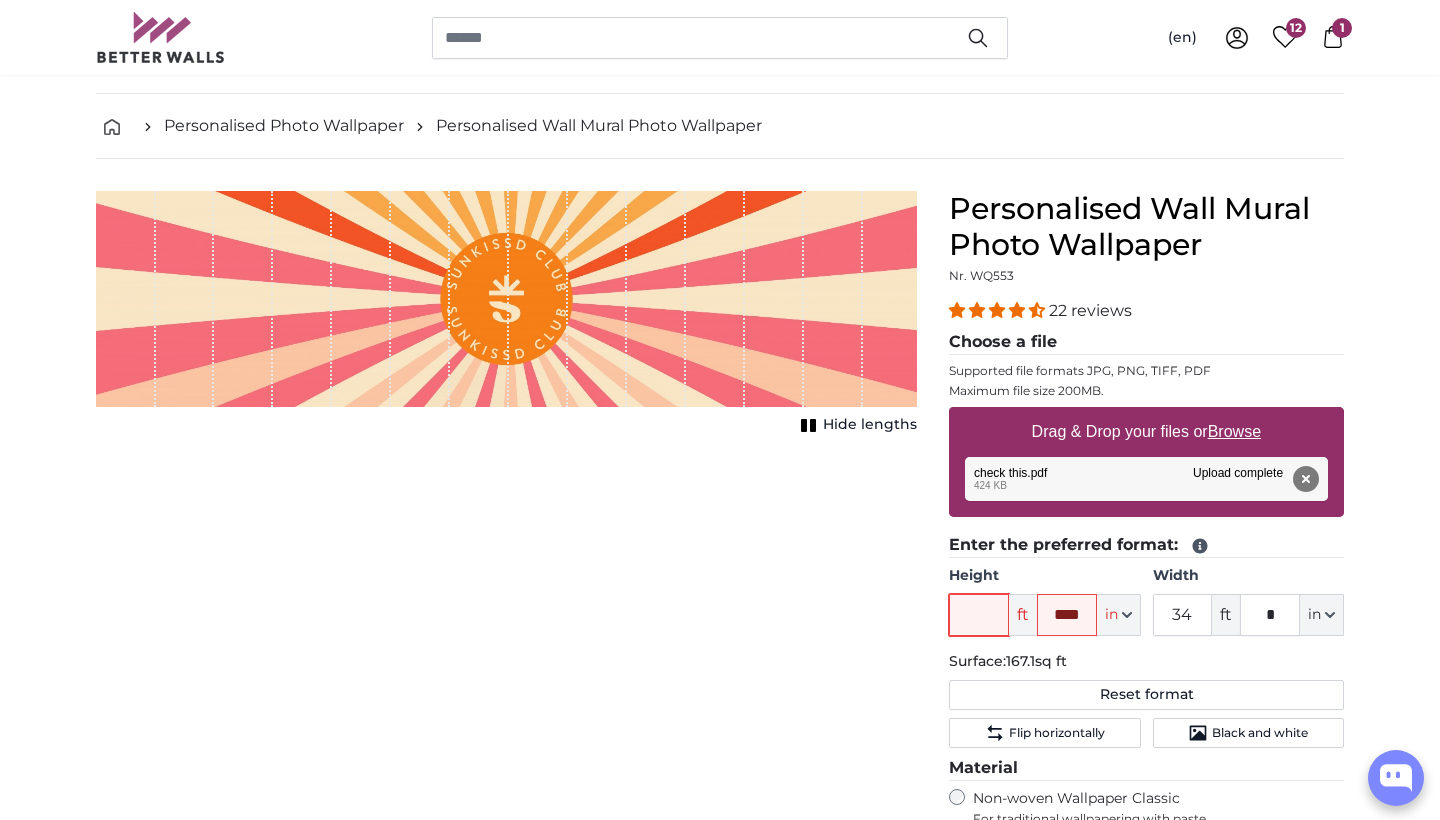 type on "3" 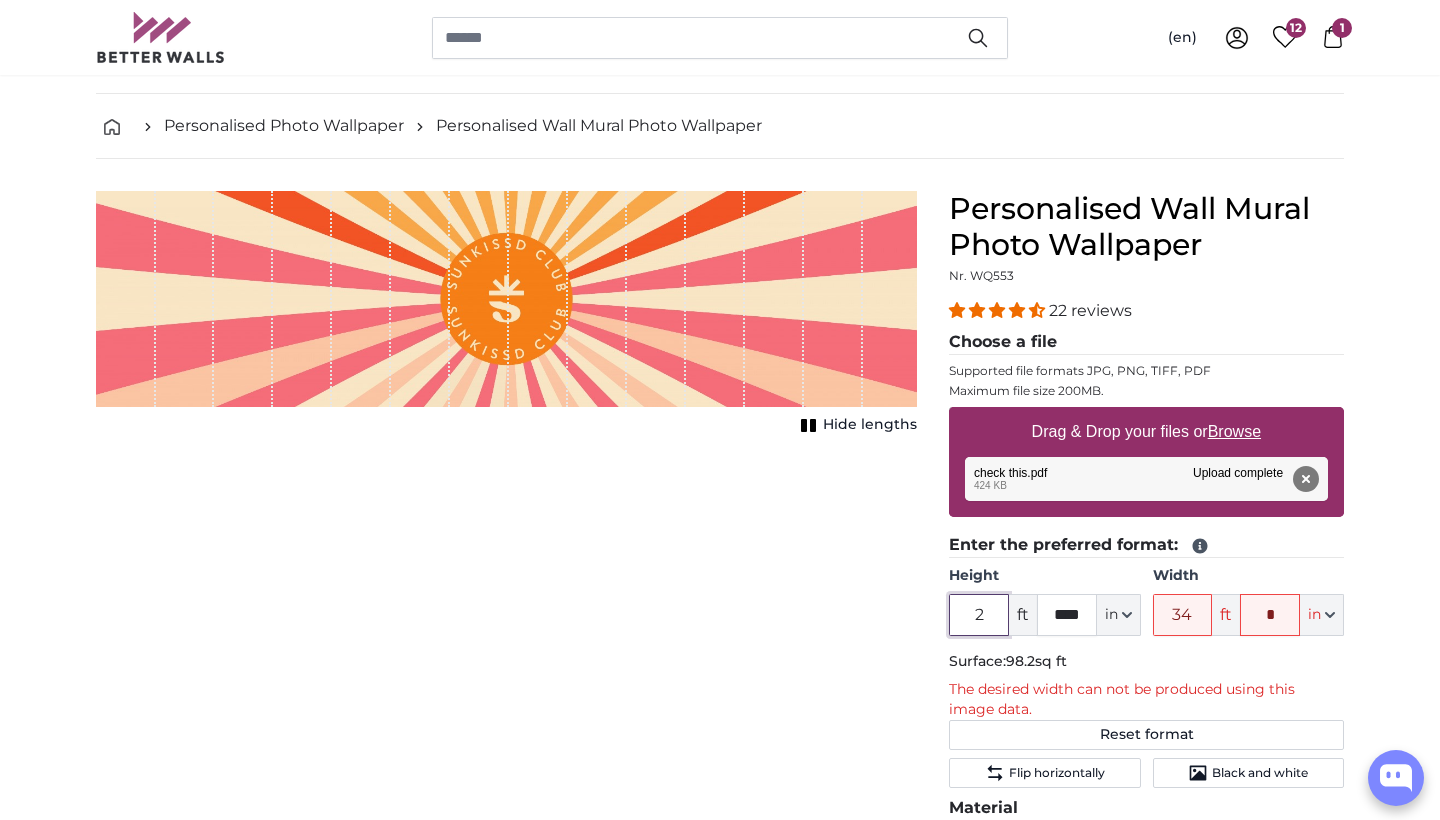 type on "2" 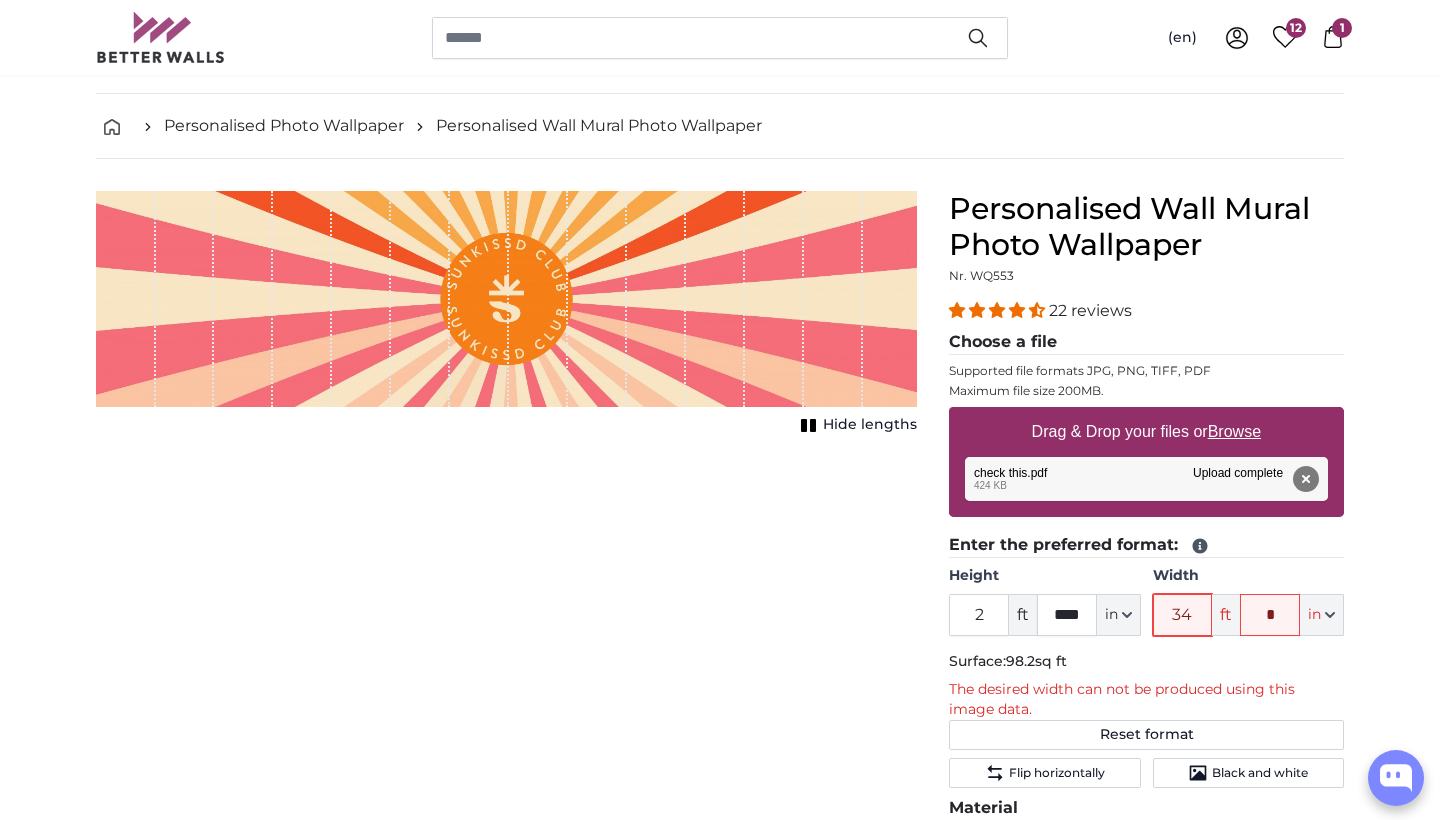click on "34" at bounding box center (1183, 615) 